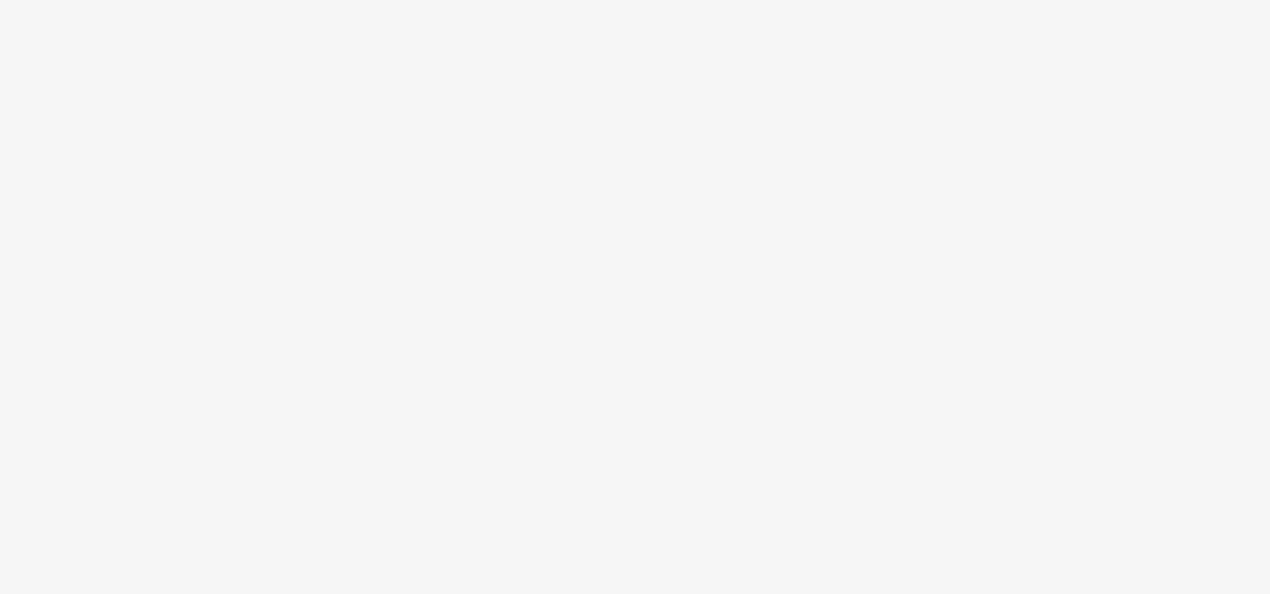 scroll, scrollTop: 0, scrollLeft: 0, axis: both 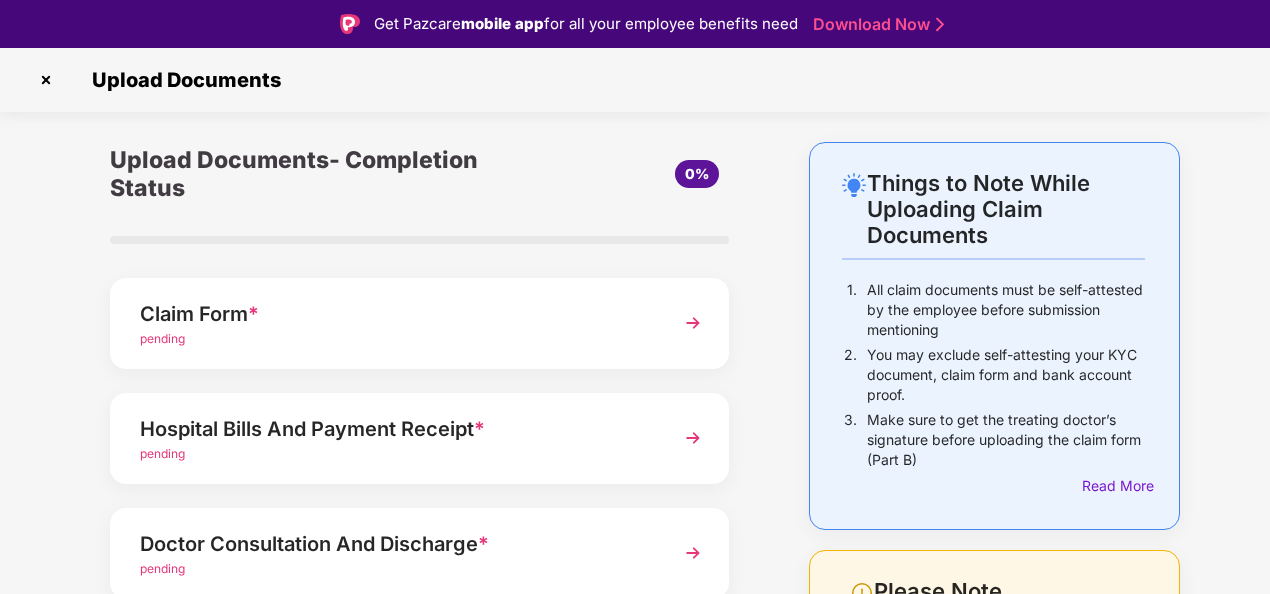 click at bounding box center (693, 323) 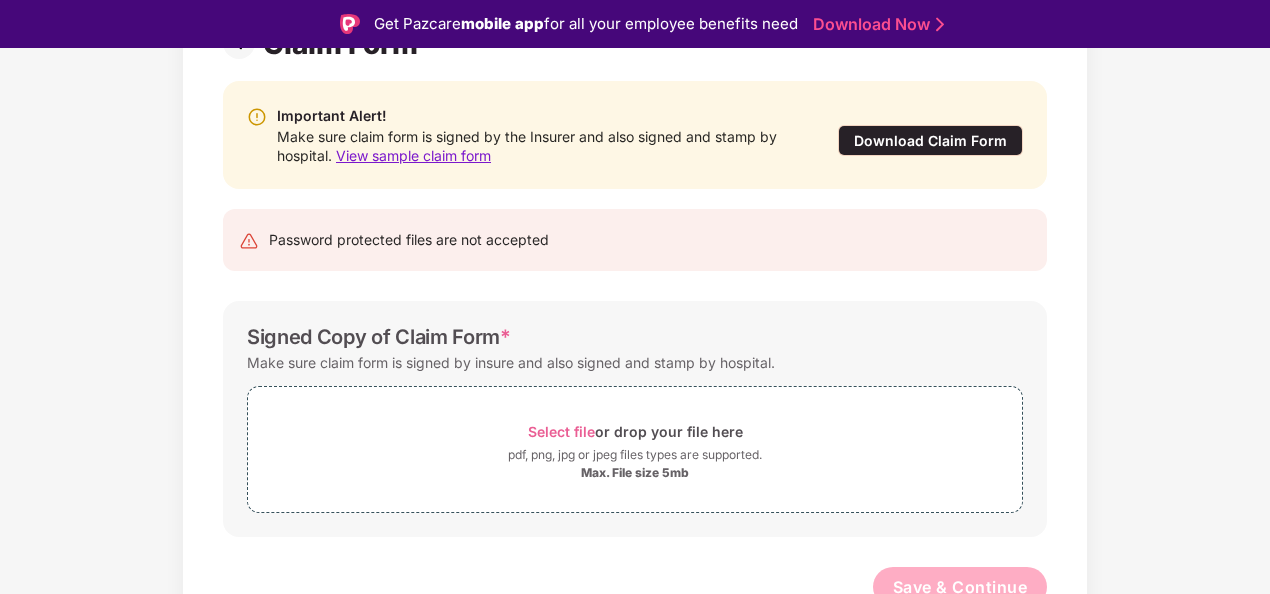 scroll, scrollTop: 189, scrollLeft: 0, axis: vertical 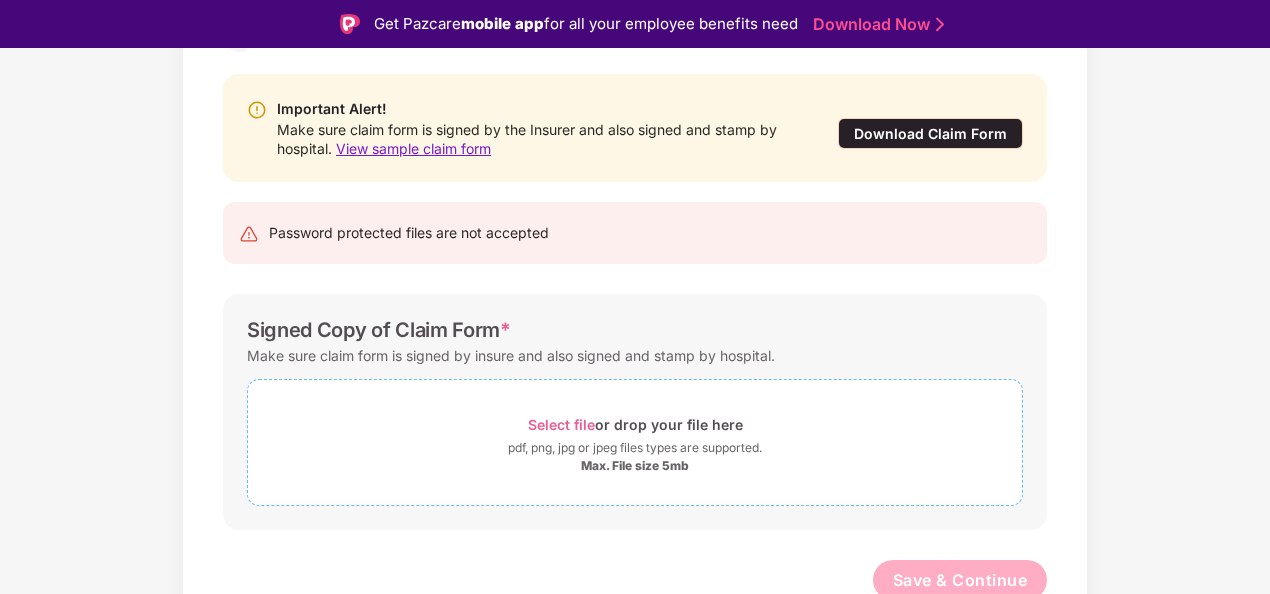 click on "Select file" at bounding box center (561, 424) 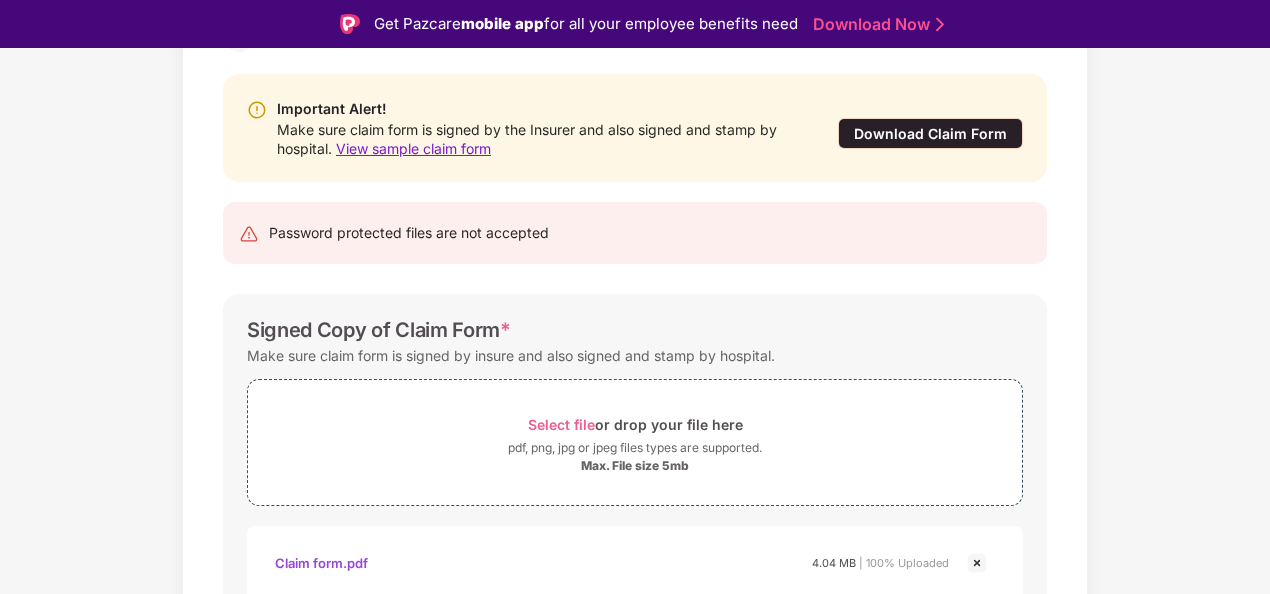 scroll, scrollTop: 48, scrollLeft: 0, axis: vertical 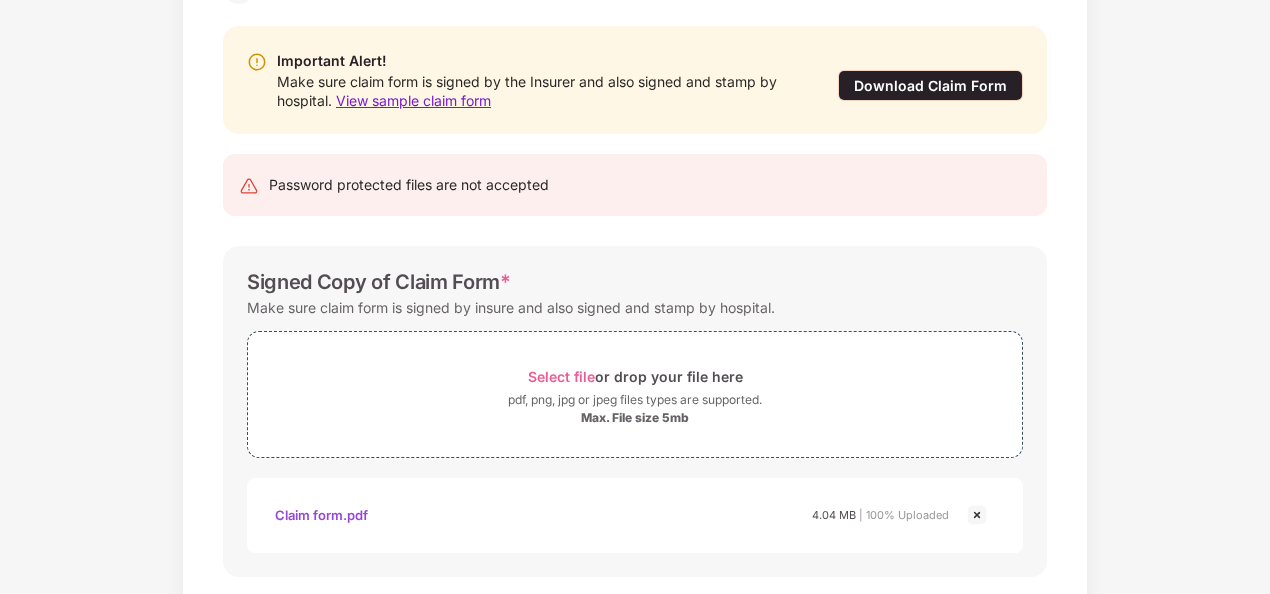click on "Claim form.pdf" at bounding box center [321, 515] 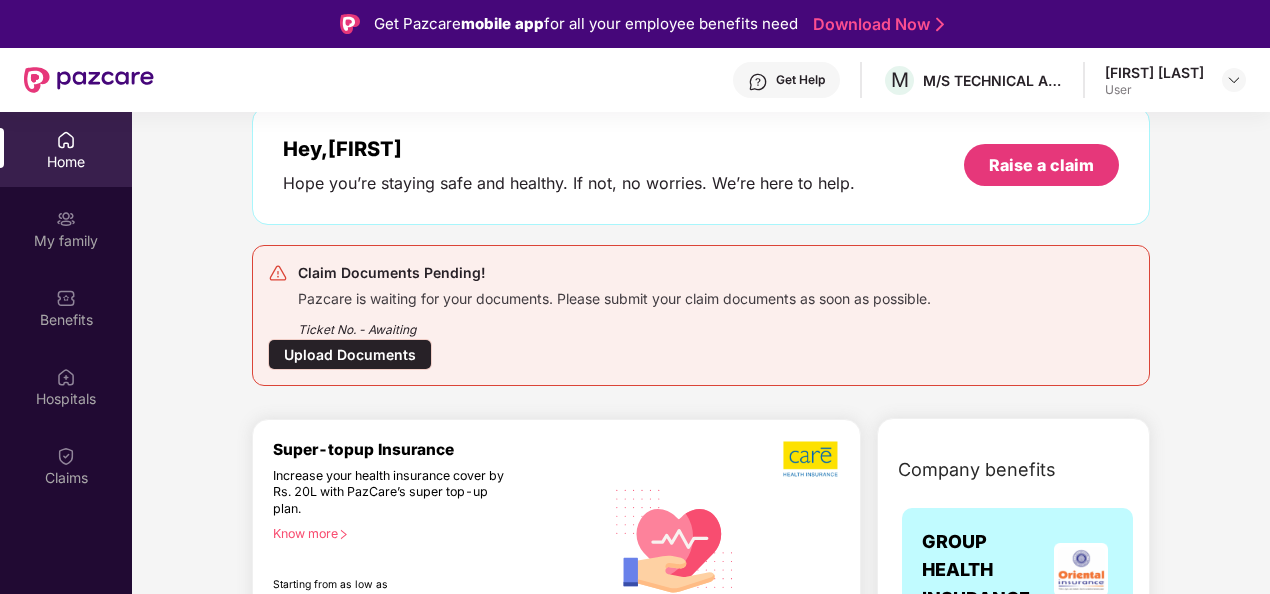 scroll, scrollTop: 189, scrollLeft: 0, axis: vertical 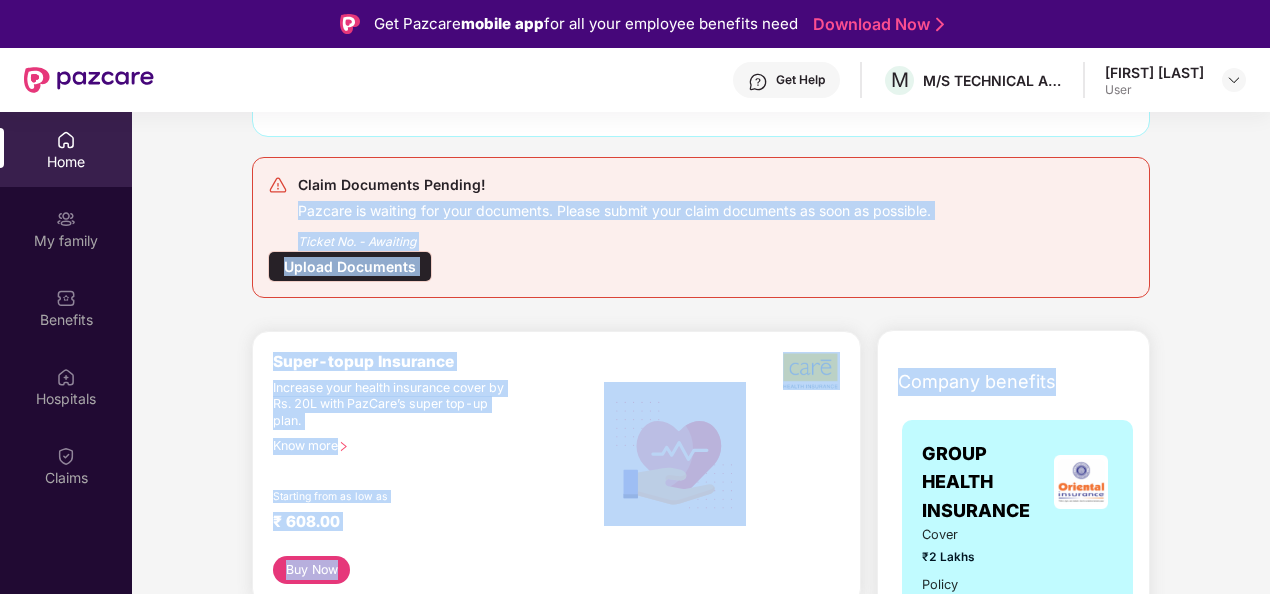 drag, startPoint x: 1267, startPoint y: 169, endPoint x: 1266, endPoint y: 354, distance: 185.0027 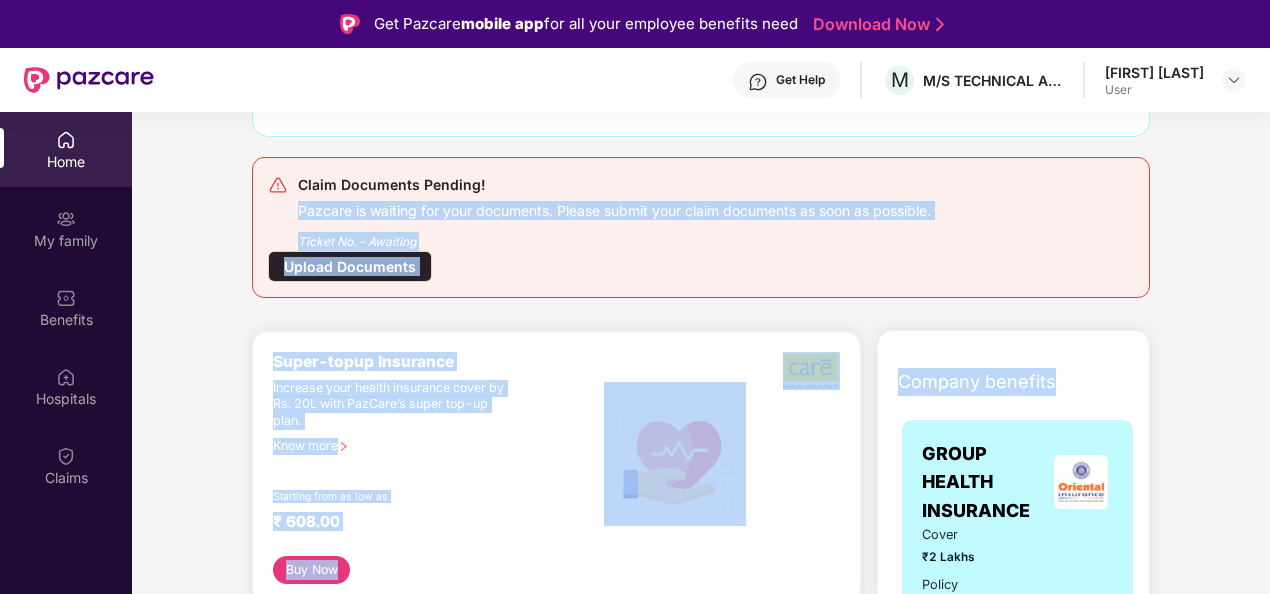 drag, startPoint x: 1266, startPoint y: 354, endPoint x: 1146, endPoint y: 330, distance: 122.376465 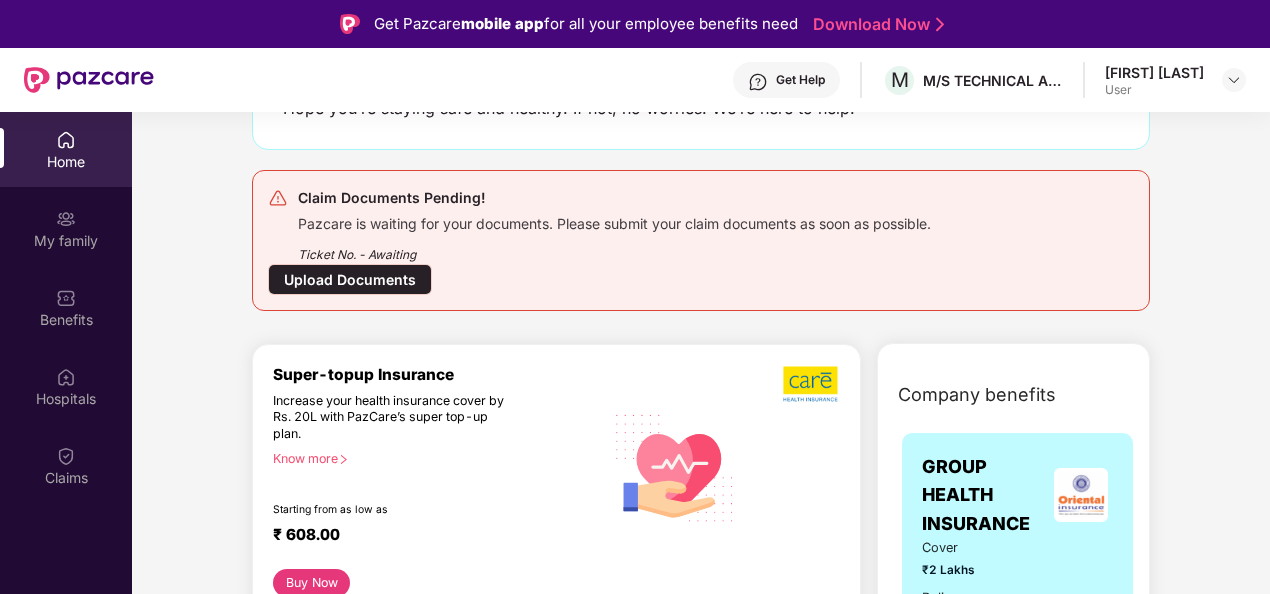 scroll, scrollTop: 0, scrollLeft: 0, axis: both 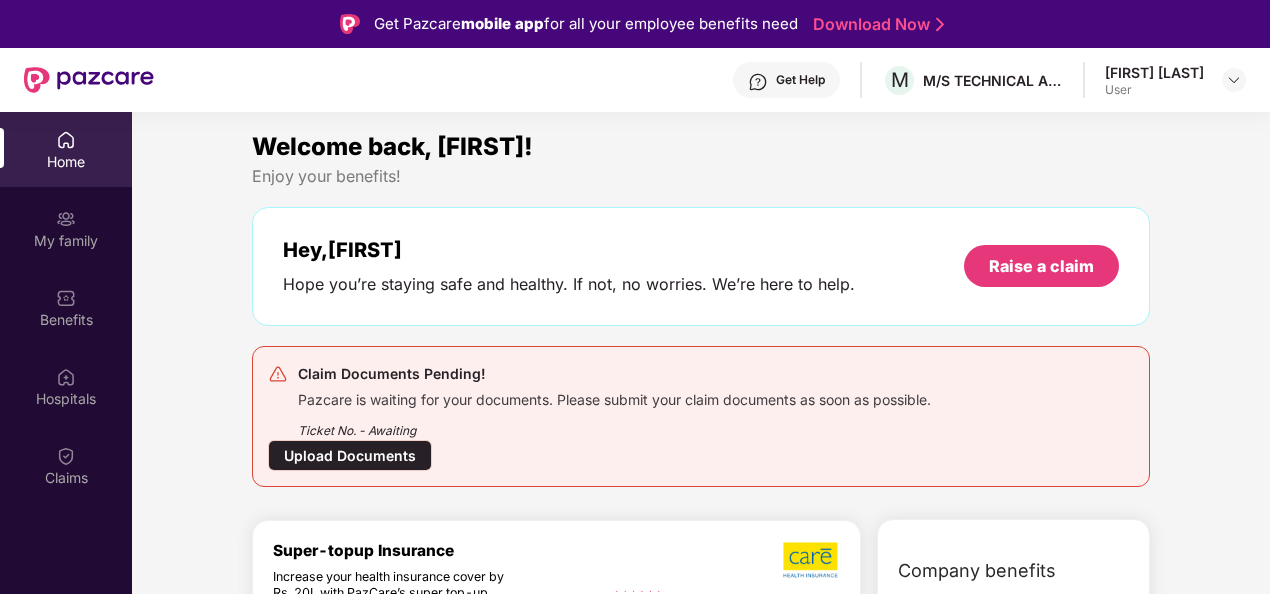click on "Upload Documents" at bounding box center [350, 455] 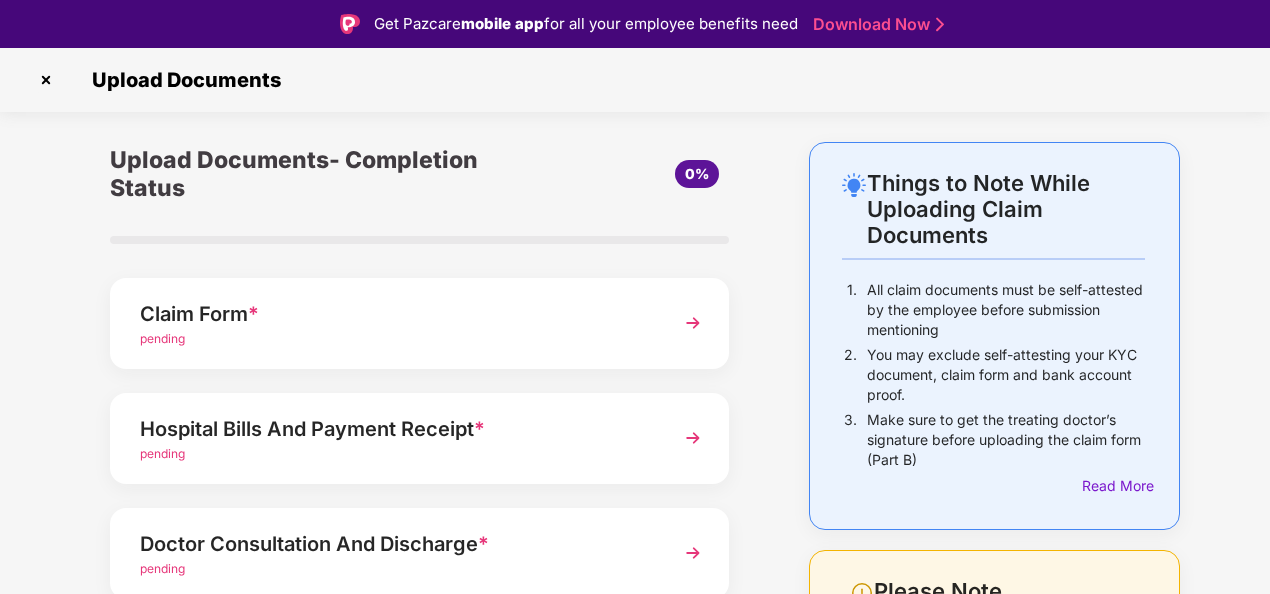 click on "pending" at bounding box center (162, 338) 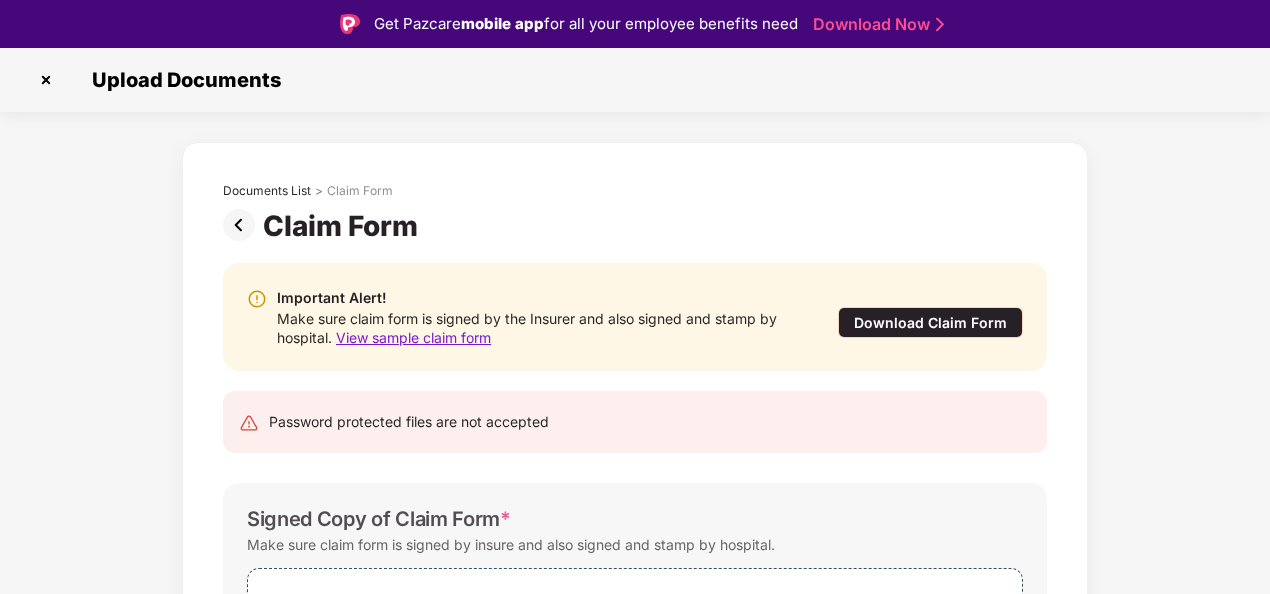 click on "Documents List > Claim Form   Claim Form Important Alert! Make sure claim form is signed by the Insurer and also signed and stamp by hospital.    View sample claim form Download Claim Form Password protected files are not accepted Signed Copy of Claim Form * Make sure claim form is signed by insure and also signed and stamp by hospital.   Select file  or drop your file here pdf, png, jpg or jpeg files types are supported. Max. File size 5mb    Save & Continue" at bounding box center (635, 491) 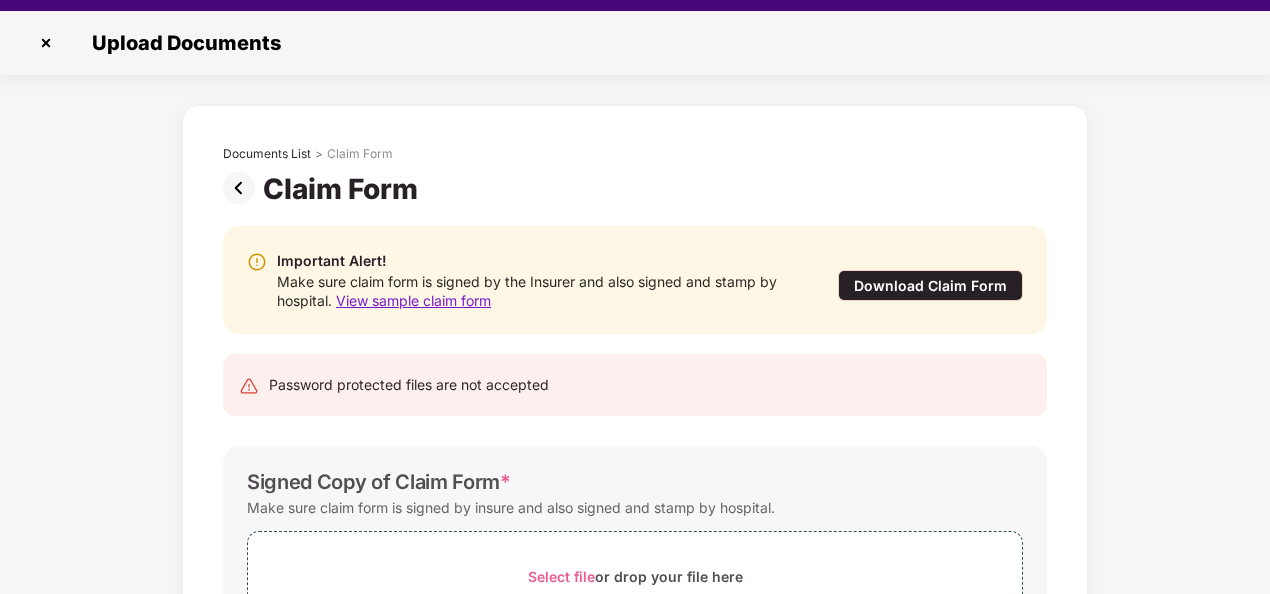 scroll, scrollTop: 48, scrollLeft: 0, axis: vertical 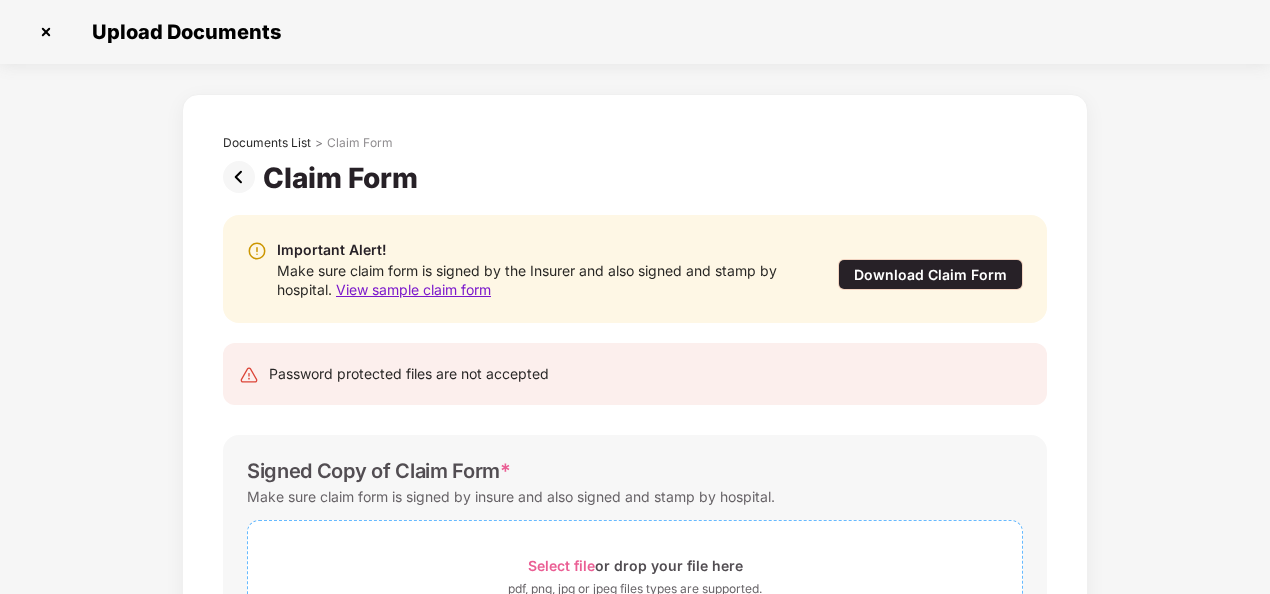 click on "Select file" at bounding box center [561, 565] 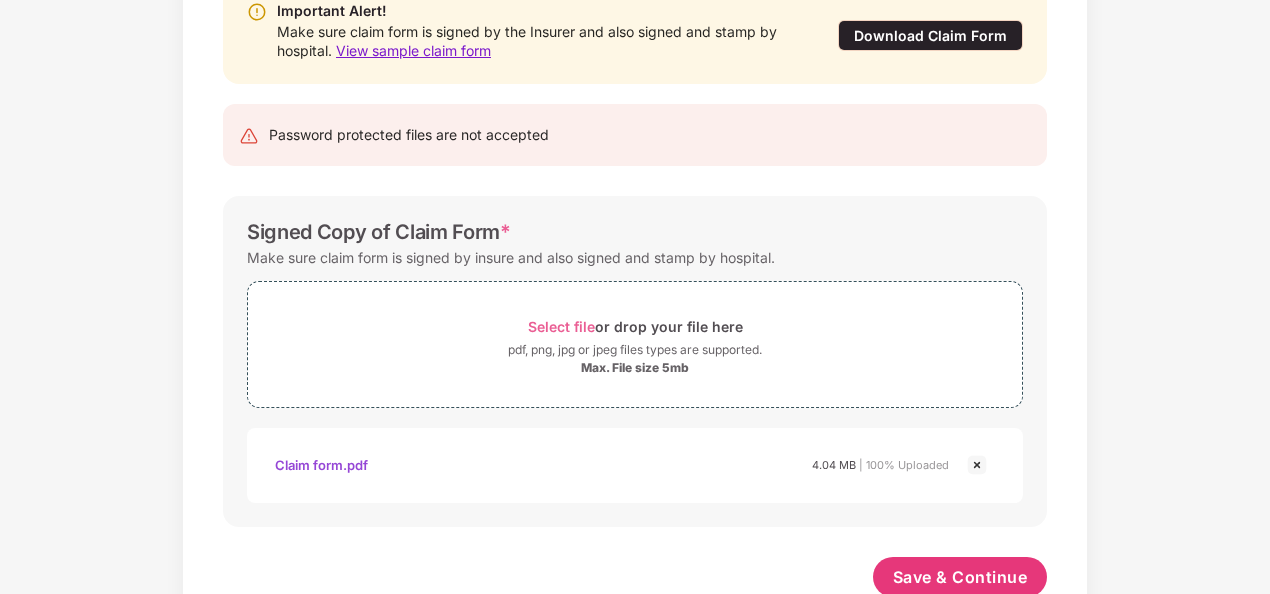 scroll, scrollTop: 241, scrollLeft: 0, axis: vertical 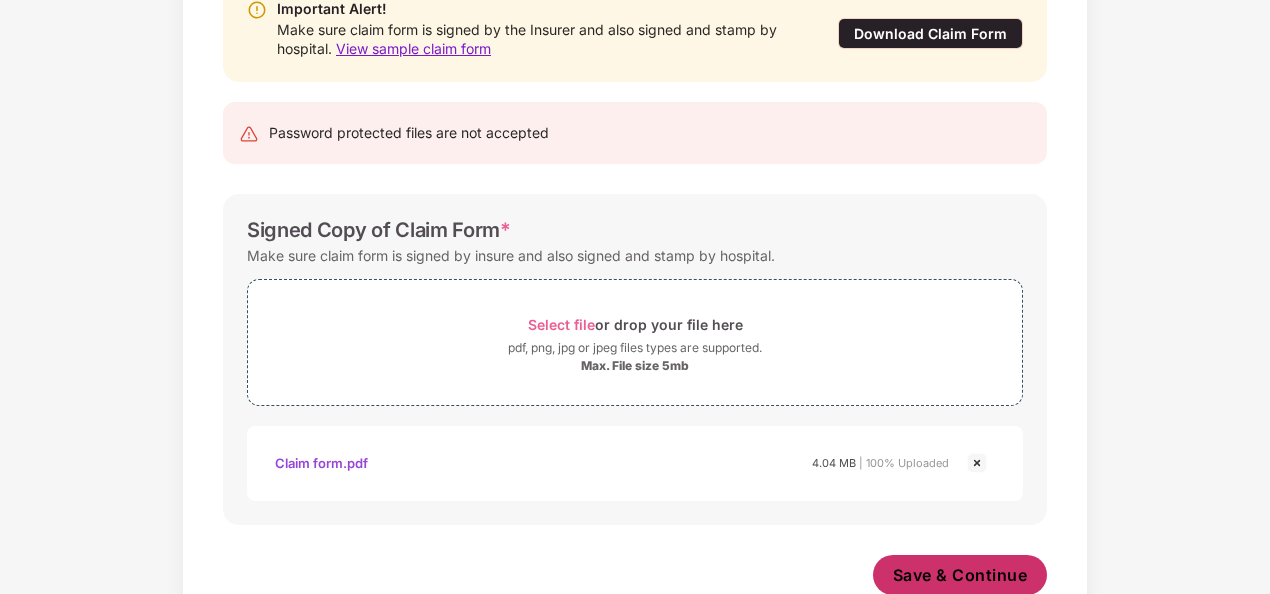 click on "Save & Continue" at bounding box center [960, 575] 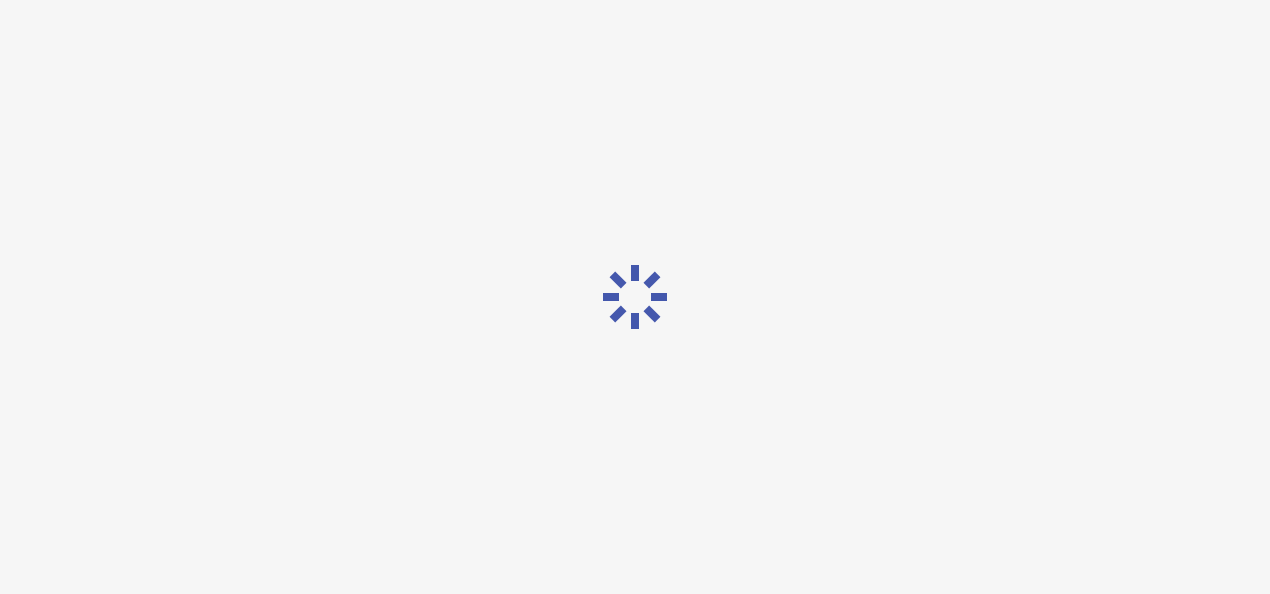 scroll, scrollTop: 0, scrollLeft: 0, axis: both 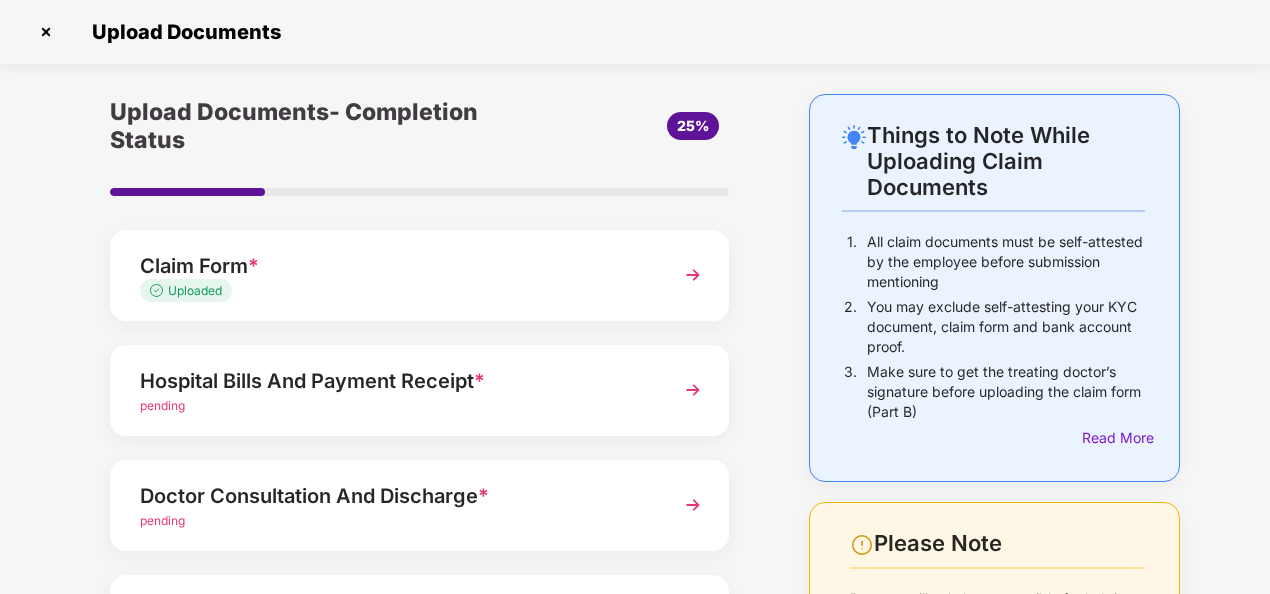 click at bounding box center [693, 390] 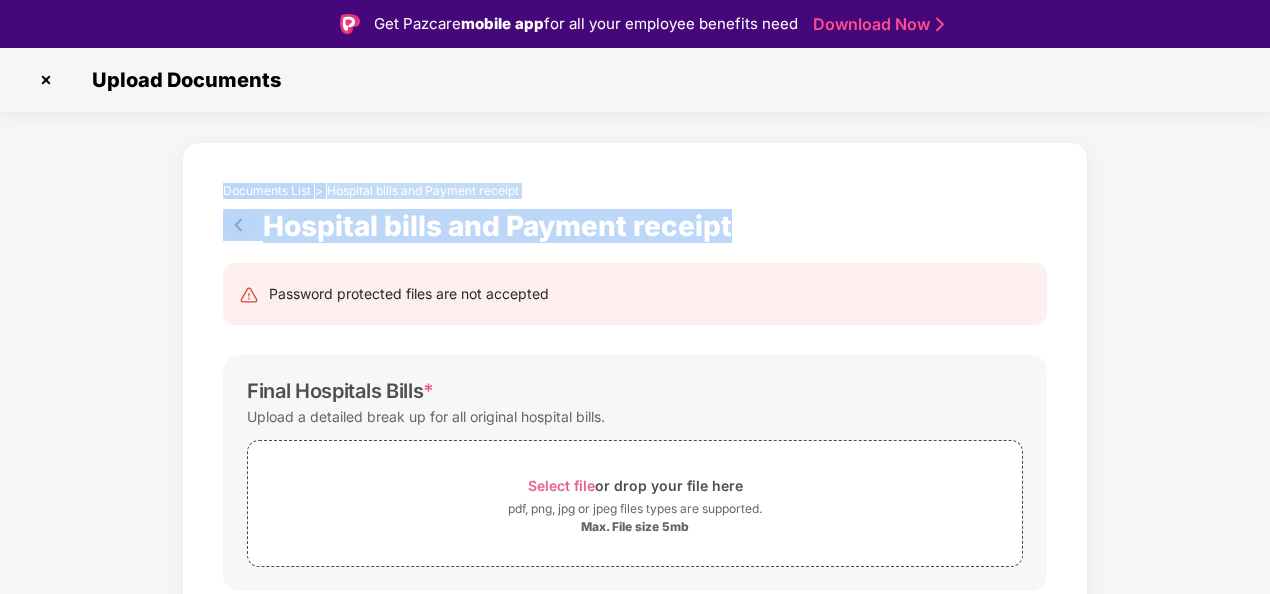 drag, startPoint x: 1266, startPoint y: 115, endPoint x: 1265, endPoint y: 226, distance: 111.0045 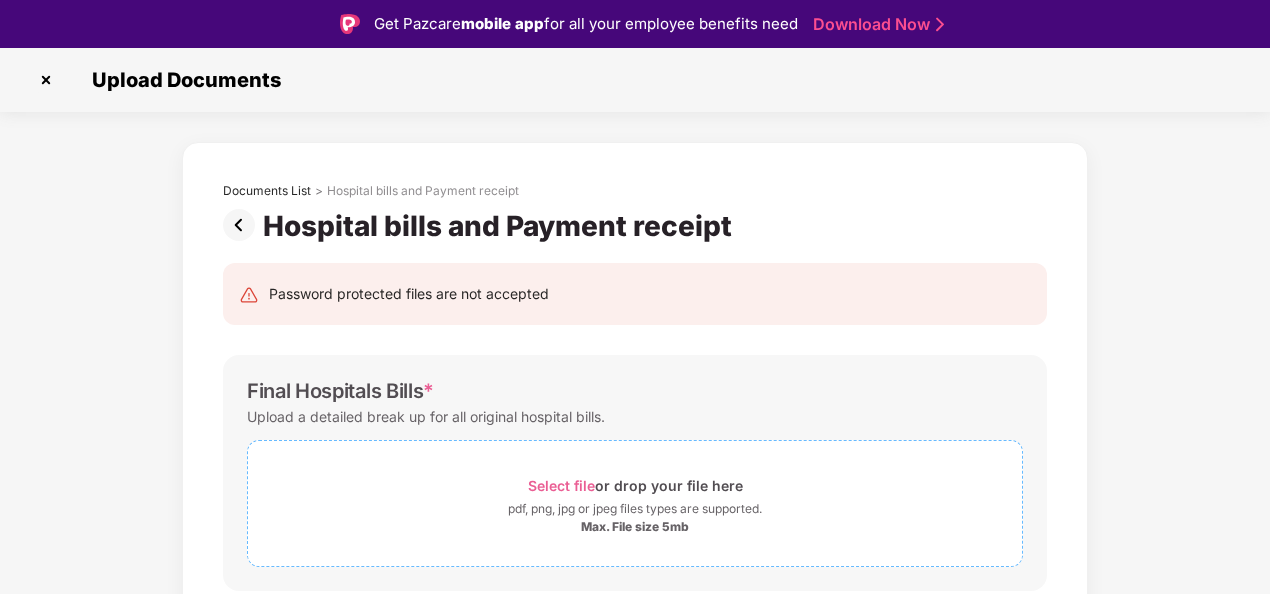 click on "Select file" at bounding box center (561, 485) 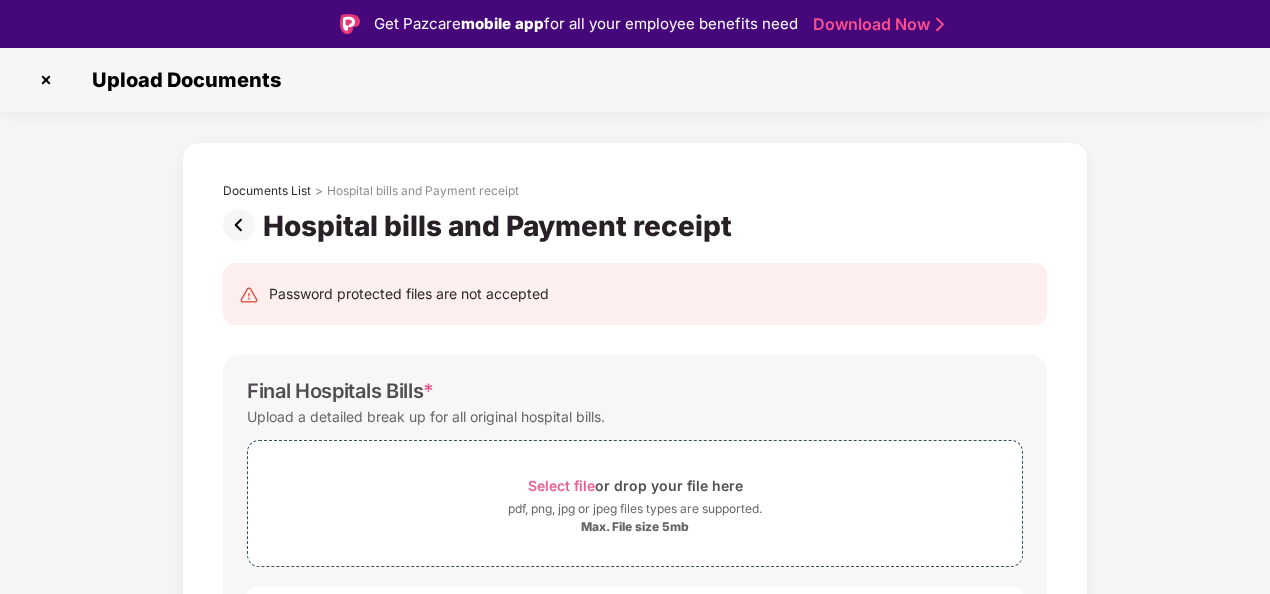scroll, scrollTop: 48, scrollLeft: 0, axis: vertical 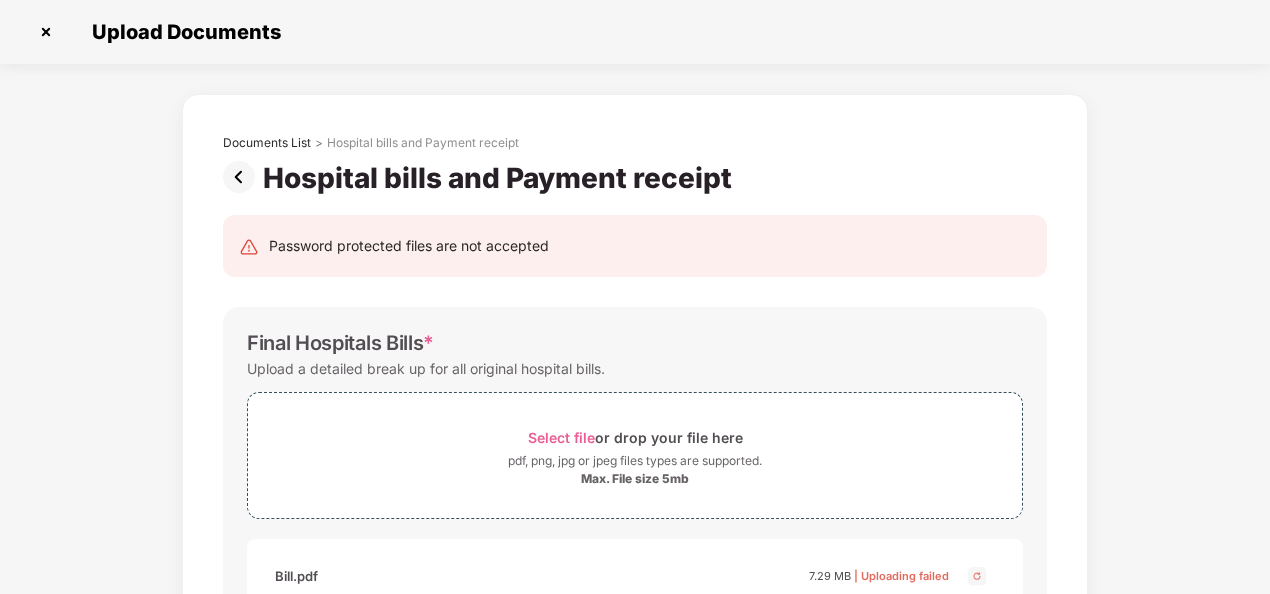 click on "Documents List > Hospital bills and Payment receipt   Hospital bills and Payment receipt Password protected files are not accepted Final Hospitals Bills * Upload a detailed break up for all original hospital bills.   Select file  or drop your file here pdf, png, jpg or jpeg files types are supported. Max. File size 5mb Bill.pdf   Bill.pdf 7.29 MB    | Uploading failed Discharge Summary * The summary must include the history of the present ailment, course of stay in the hospital, condition at the time of discharge, and medicine advised after discharge.   Select file  or drop your file here pdf, png, jpg or jpeg files types are supported. Max. File size 5mb   Payment Receipt Proofs * Upload receipts against all bills that have been cleared   Select file  or drop your file here pdf, png, jpg or jpeg files types are supported. Max. File size 5mb    Save & Continue" at bounding box center [635, 701] 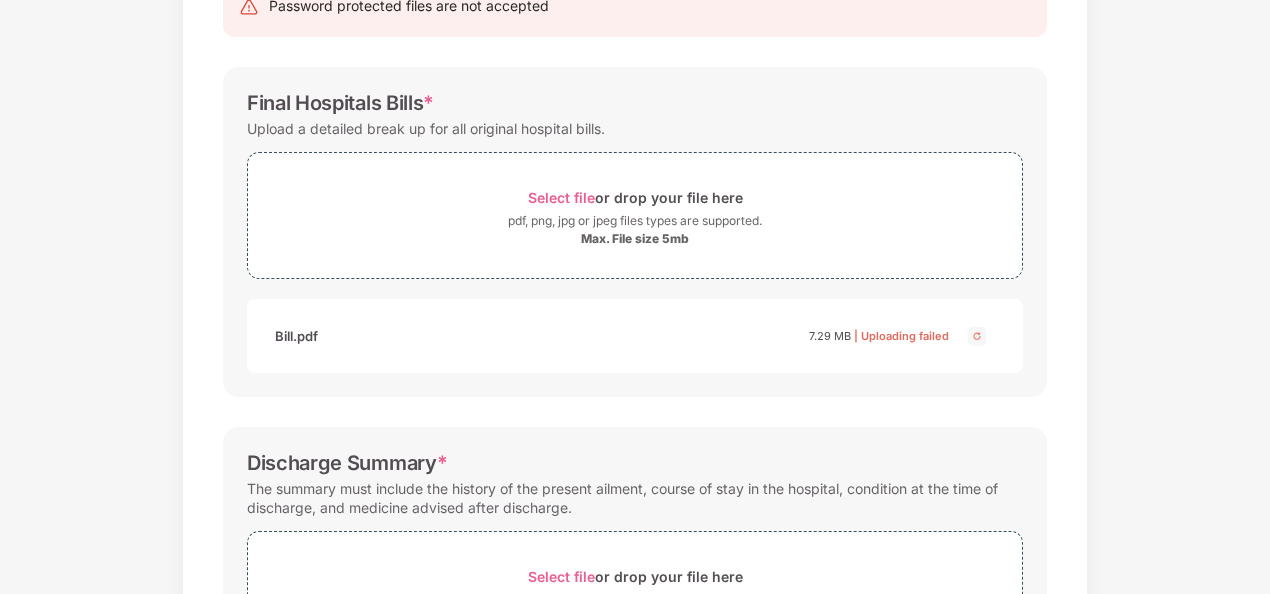 scroll, scrollTop: 239, scrollLeft: 0, axis: vertical 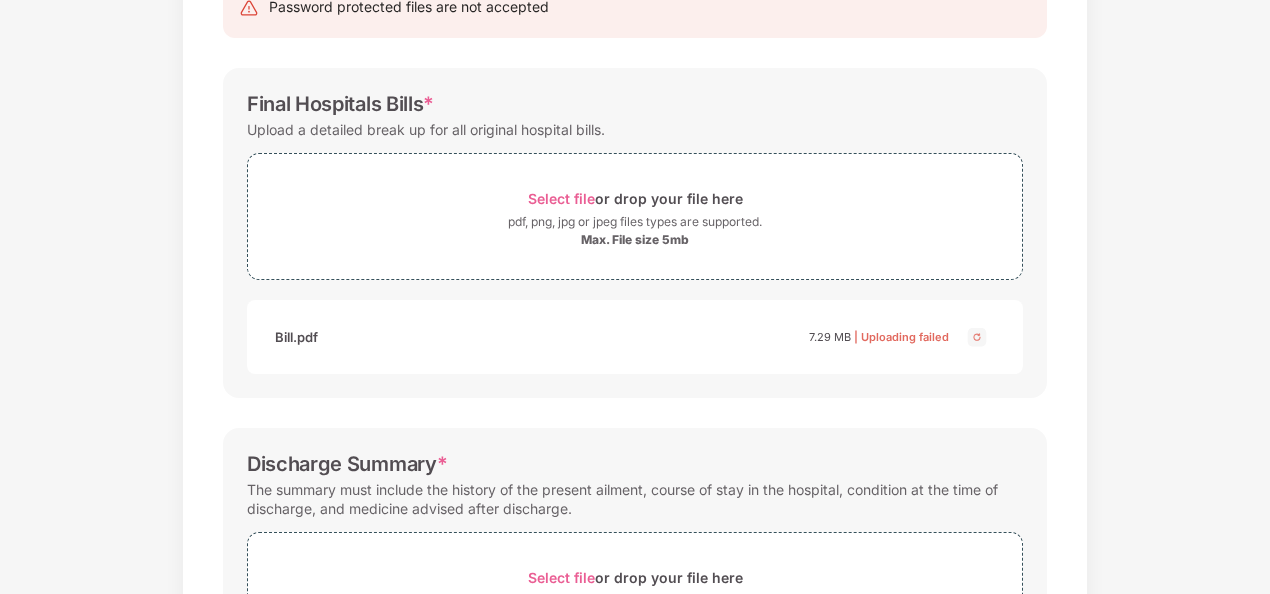click at bounding box center (977, 337) 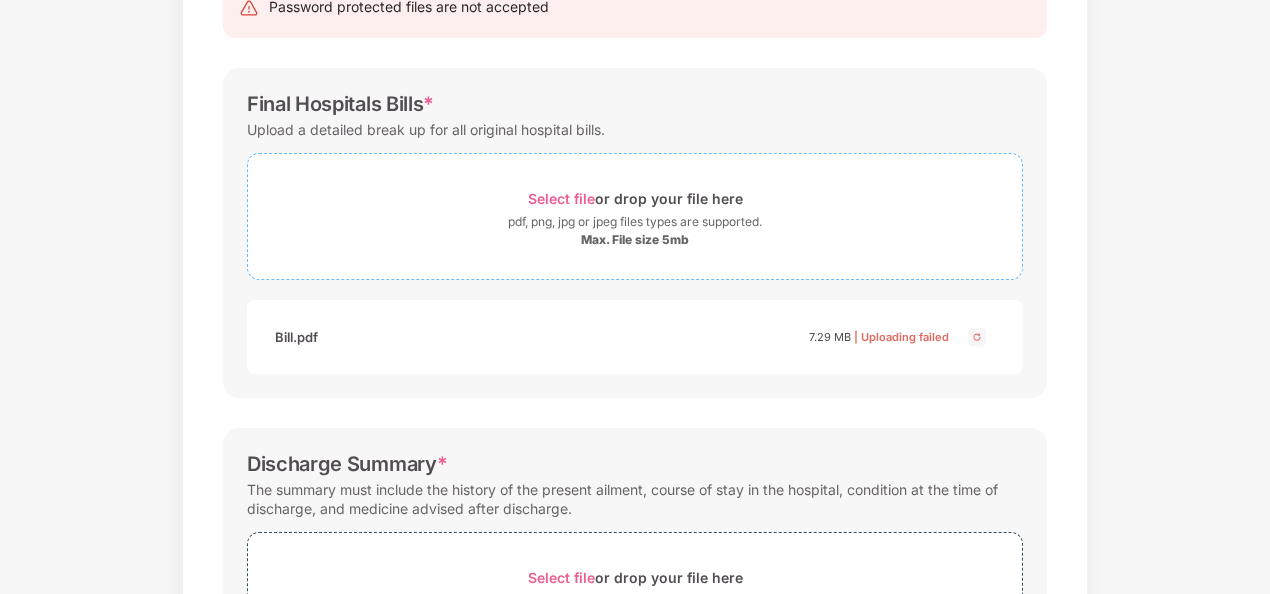 click on "Select file" at bounding box center [561, 198] 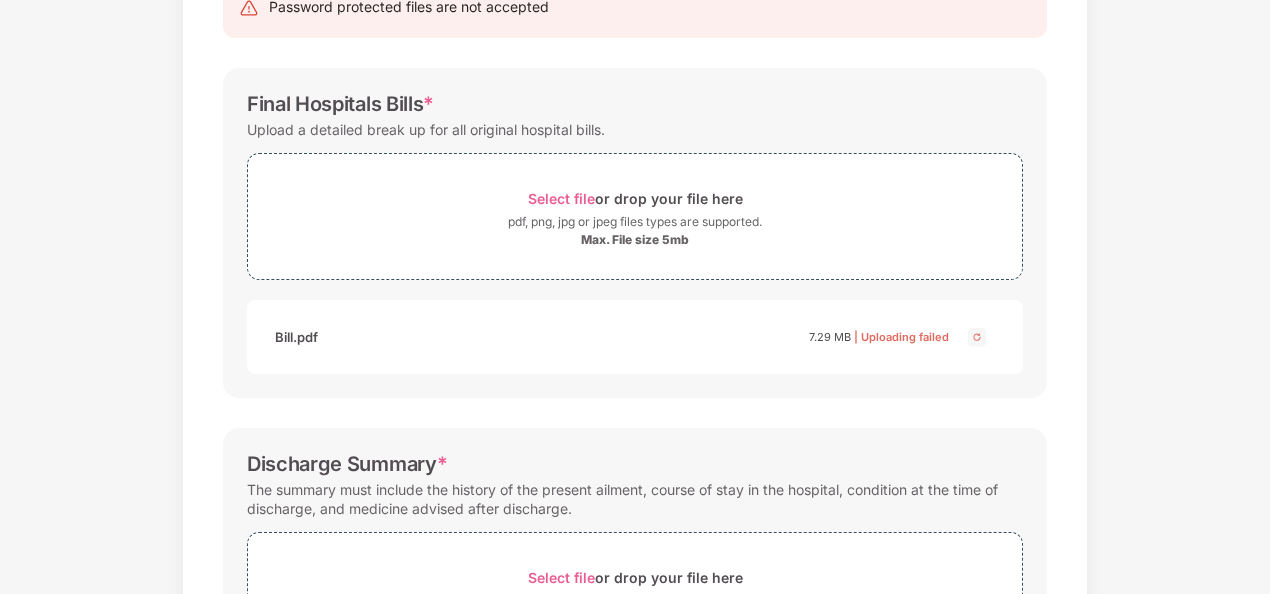 click on "Documents List > Hospital bills and Payment receipt   Hospital bills and Payment receipt Password protected files are not accepted Final Hospitals Bills * Upload a detailed break up for all original hospital bills.   Select file  or drop your file here pdf, png, jpg or jpeg files types are supported. Max. File size 5mb Bill.pdf Bill.pdf   Bill.pdf 7.29 MB    | Uploading failed Discharge Summary * The summary must include the history of the present ailment, course of stay in the hospital, condition at the time of discharge, and medicine advised after discharge.   Select file  or drop your file here pdf, png, jpg or jpeg files types are supported. Max. File size 5mb   Payment Receipt Proofs * Upload receipts against all bills that have been cleared   Select file  or drop your file here pdf, png, jpg or jpeg files types are supported. Max. File size 5mb    Save & Continue" at bounding box center [635, 462] 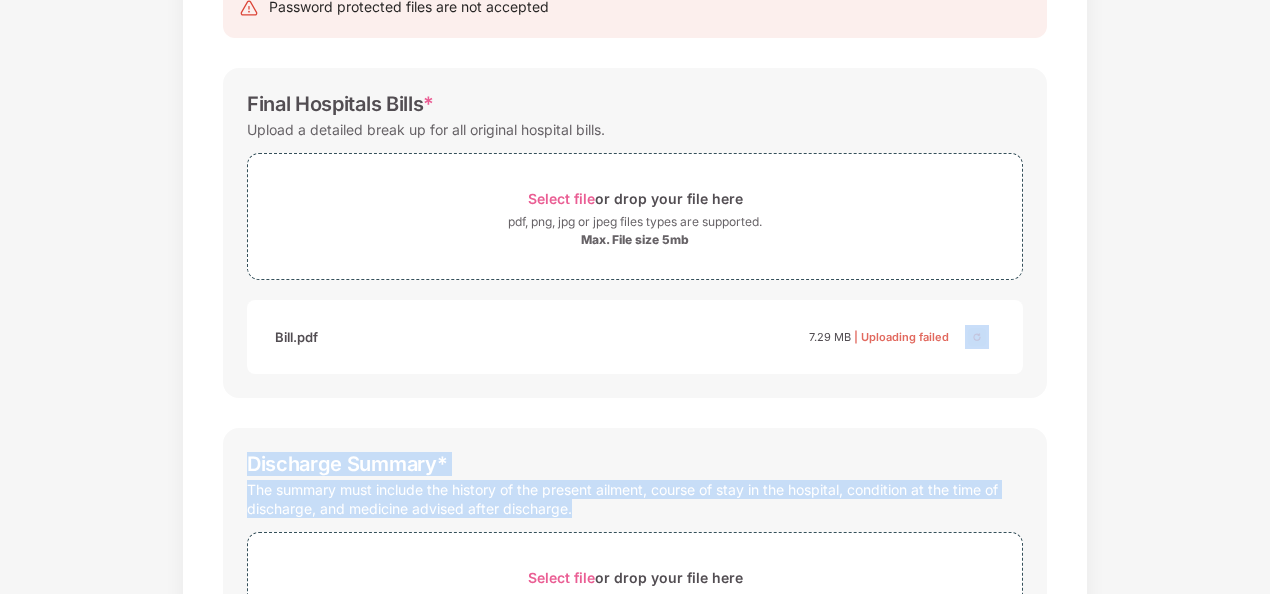 drag, startPoint x: 1267, startPoint y: 368, endPoint x: 1269, endPoint y: 508, distance: 140.01428 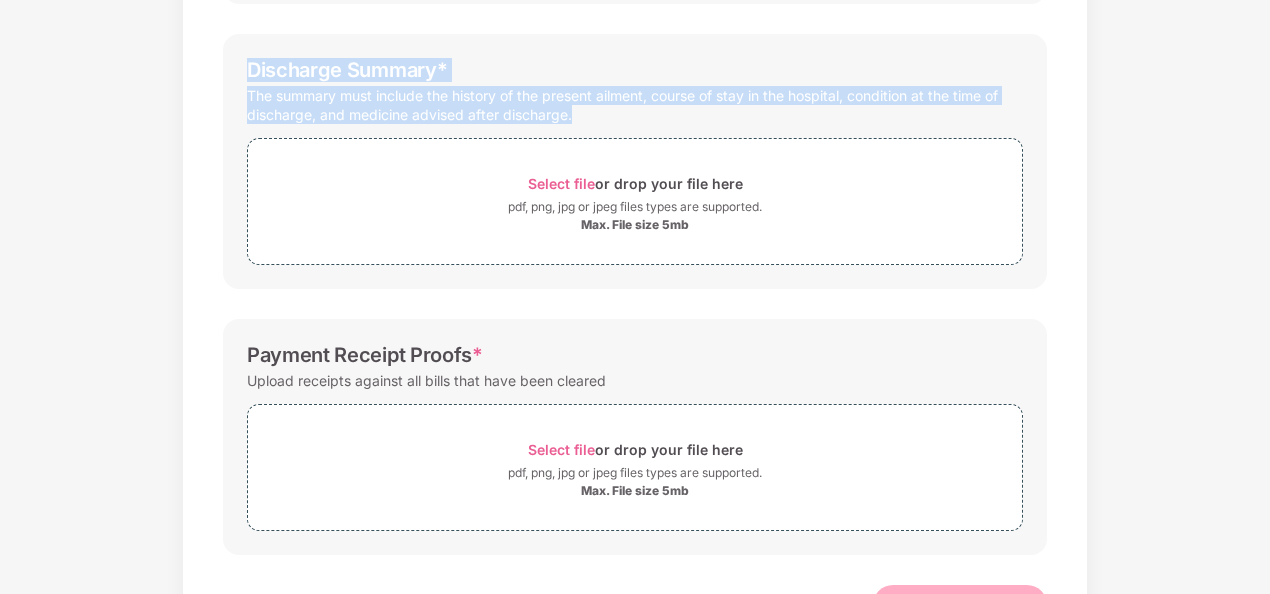 scroll, scrollTop: 712, scrollLeft: 0, axis: vertical 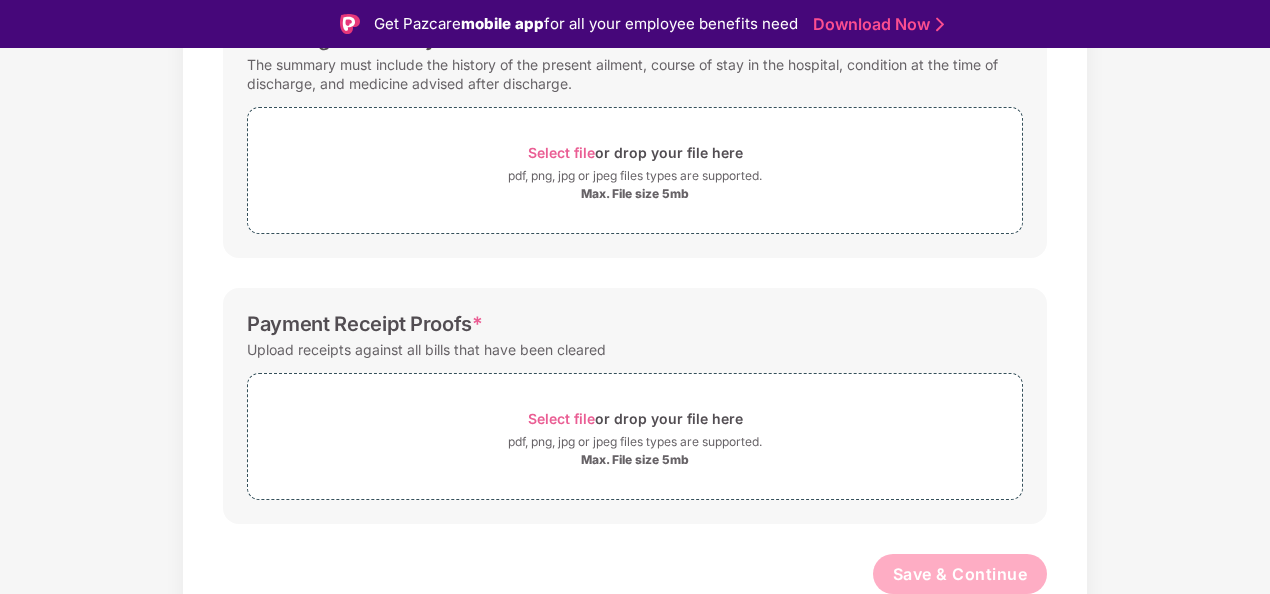 click on "Documents List > Hospital bills and Payment receipt   Hospital bills and Payment receipt Password protected files are not accepted Final Hospitals Bills * Upload a detailed break up for all original hospital bills.   Select file  or drop your file here pdf, png, jpg or jpeg files types are supported. Max. File size 5mb Bill.pdf Bill.pdf   Bill.pdf 7.29 MB    | Uploading failed Discharge Summary * The summary must include the history of the present ailment, course of stay in the hospital, condition at the time of discharge, and medicine advised after discharge.   Select file  or drop your file here pdf, png, jpg or jpeg files types are supported. Max. File size 5mb   Payment Receipt Proofs * Upload receipts against all bills that have been cleared   Select file  or drop your file here pdf, png, jpg or jpeg files types are supported. Max. File size 5mb    Save & Continue" at bounding box center (635, 37) 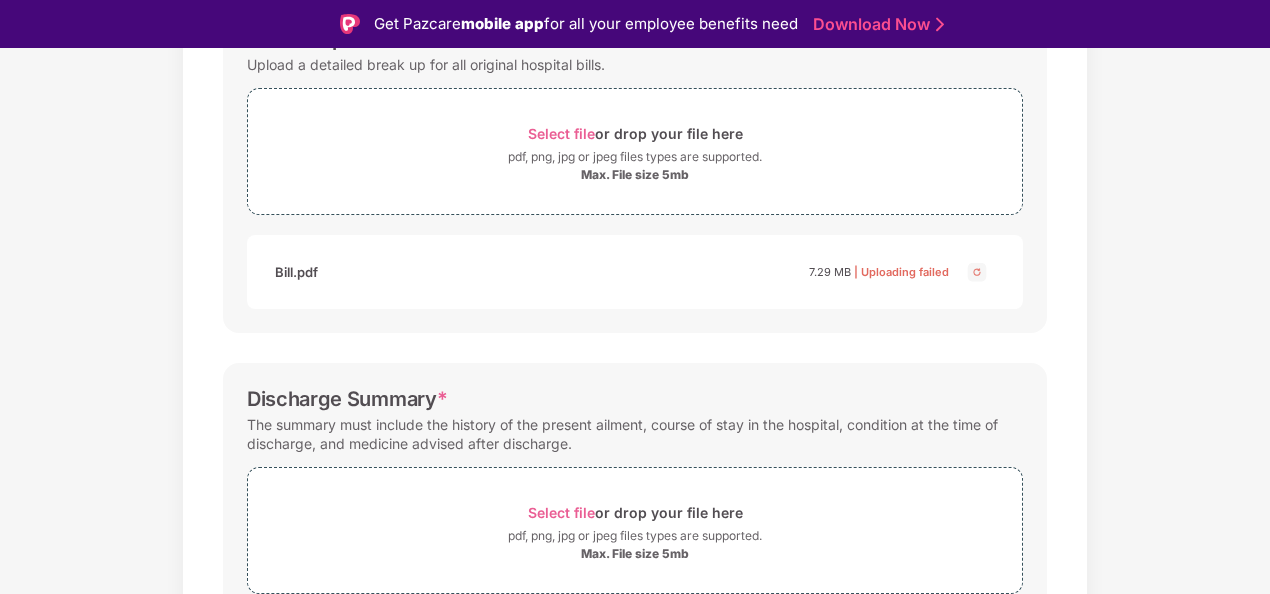 scroll, scrollTop: 312, scrollLeft: 0, axis: vertical 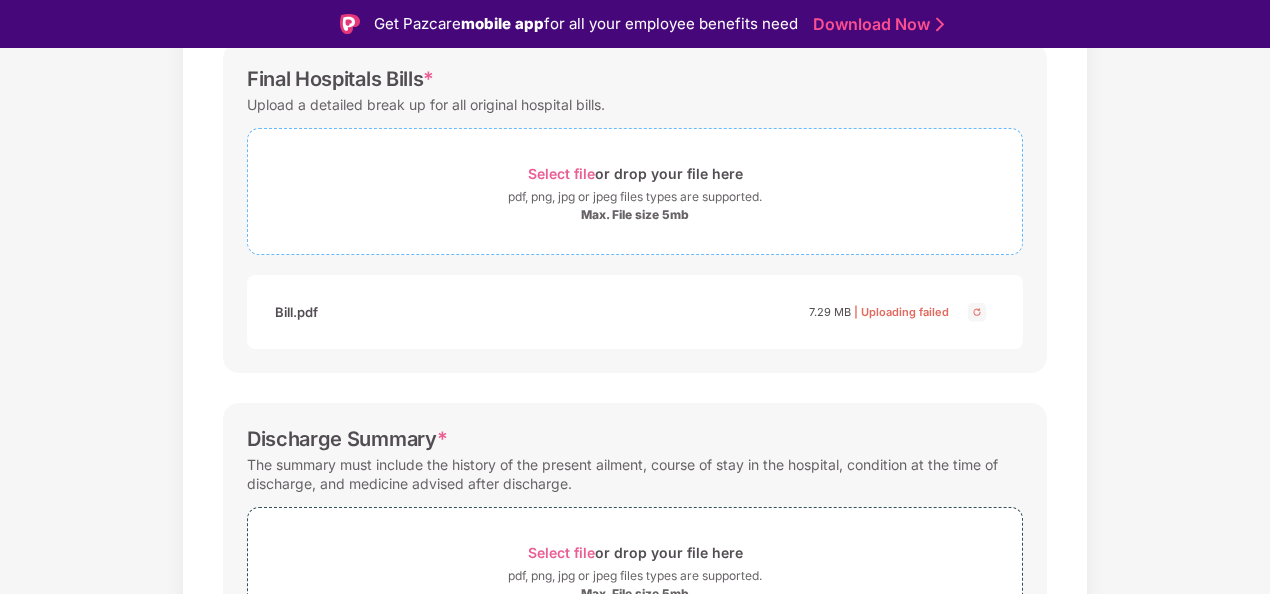 click on "Select file" at bounding box center [561, 173] 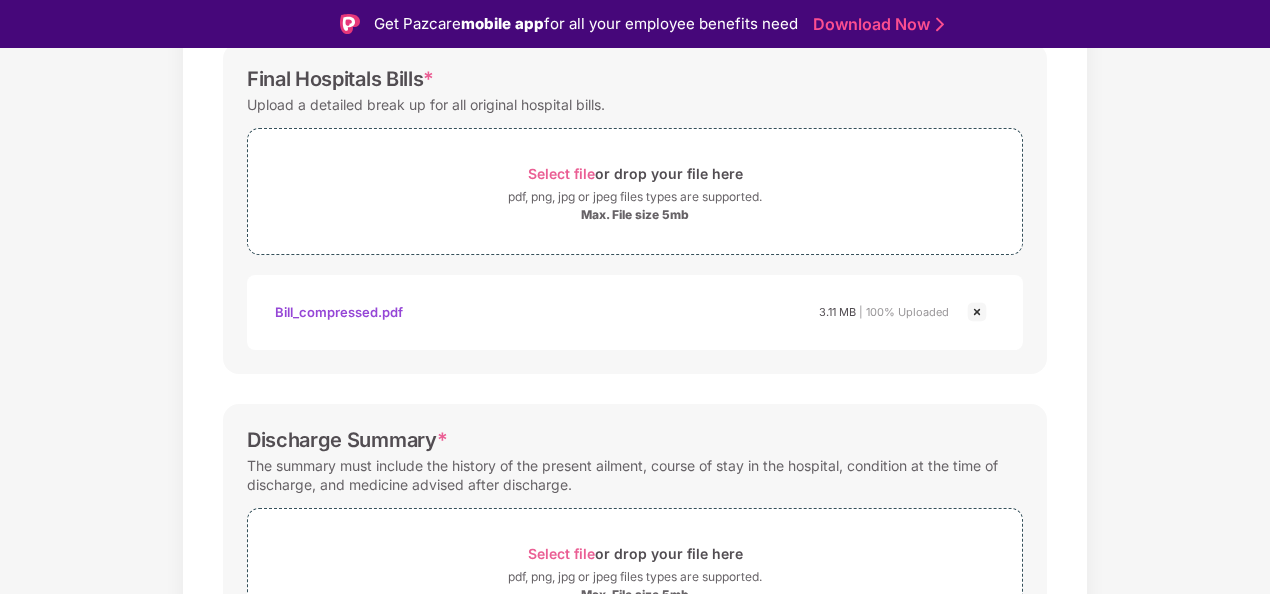 click on "Documents List > Hospital bills and Payment receipt   Hospital bills and Payment receipt Password protected files are not accepted Final Hospitals Bills * Upload a detailed break up for all original hospital bills.   Select file  or drop your file here pdf, png, jpg or jpeg files types are supported. Max. File size 5mb Bill.pdf Bill.pdf Bill_compressed.pdf   Bill_compressed.pdf 3.11 MB    | 100% Uploaded Discharge Summary * The summary must include the history of the present ailment, course of stay in the hospital, condition at the time of discharge, and medicine advised after discharge.   Select file  or drop your file here pdf, png, jpg or jpeg files types are supported. Max. File size 5mb   Payment Receipt Proofs * Upload receipts against all bills that have been cleared   Select file  or drop your file here pdf, png, jpg or jpeg files types are supported. Max. File size 5mb    Save & Continue" at bounding box center (635, 438) 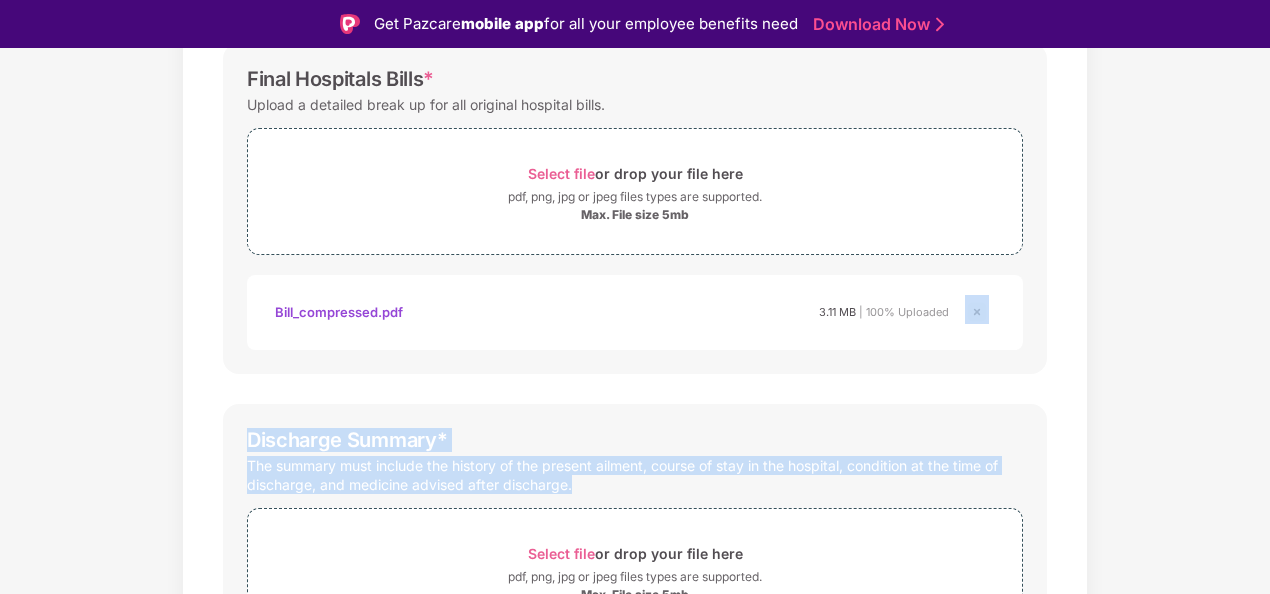 drag, startPoint x: 1267, startPoint y: 358, endPoint x: 1271, endPoint y: 474, distance: 116.06895 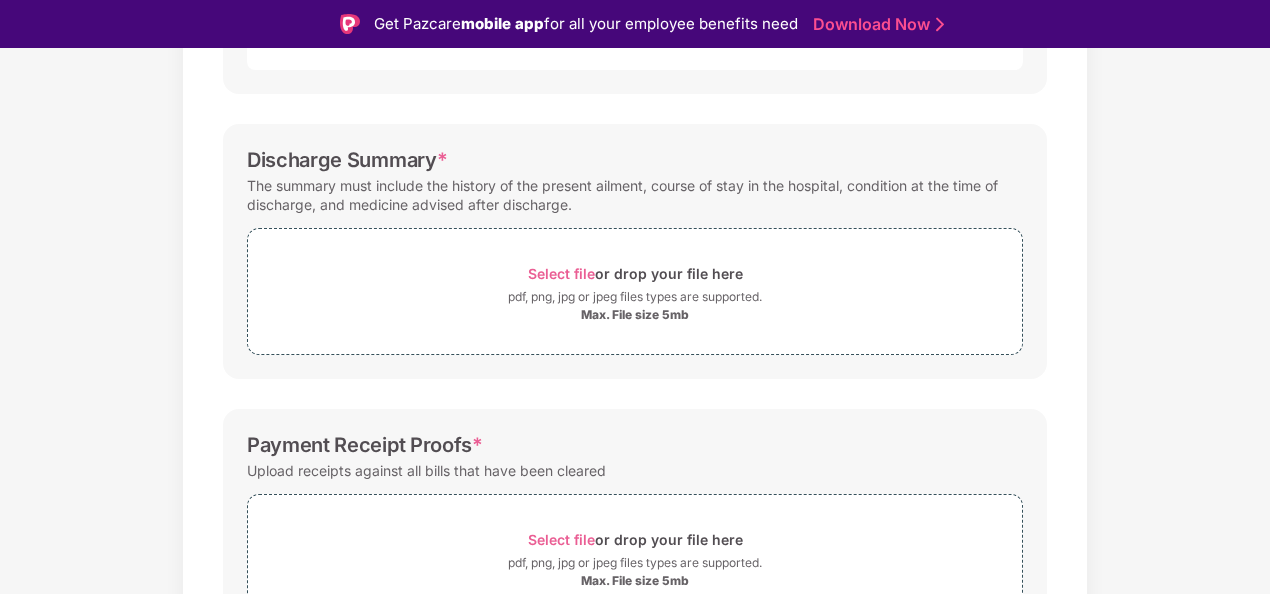 scroll, scrollTop: 596, scrollLeft: 0, axis: vertical 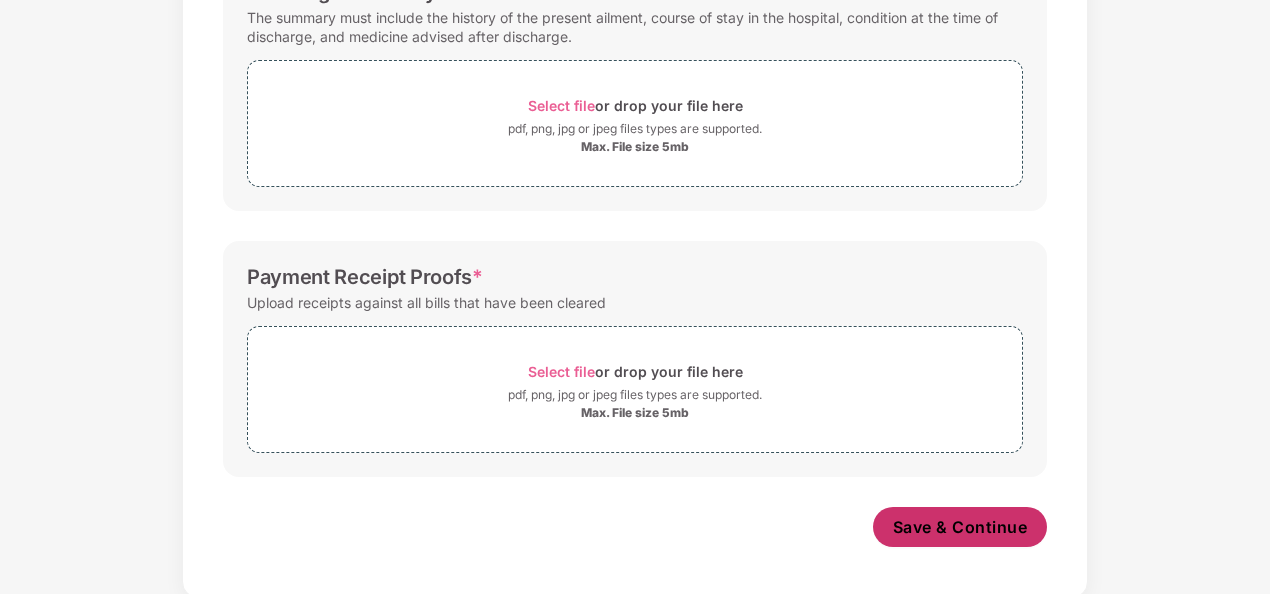click on "Save & Continue" at bounding box center [960, 527] 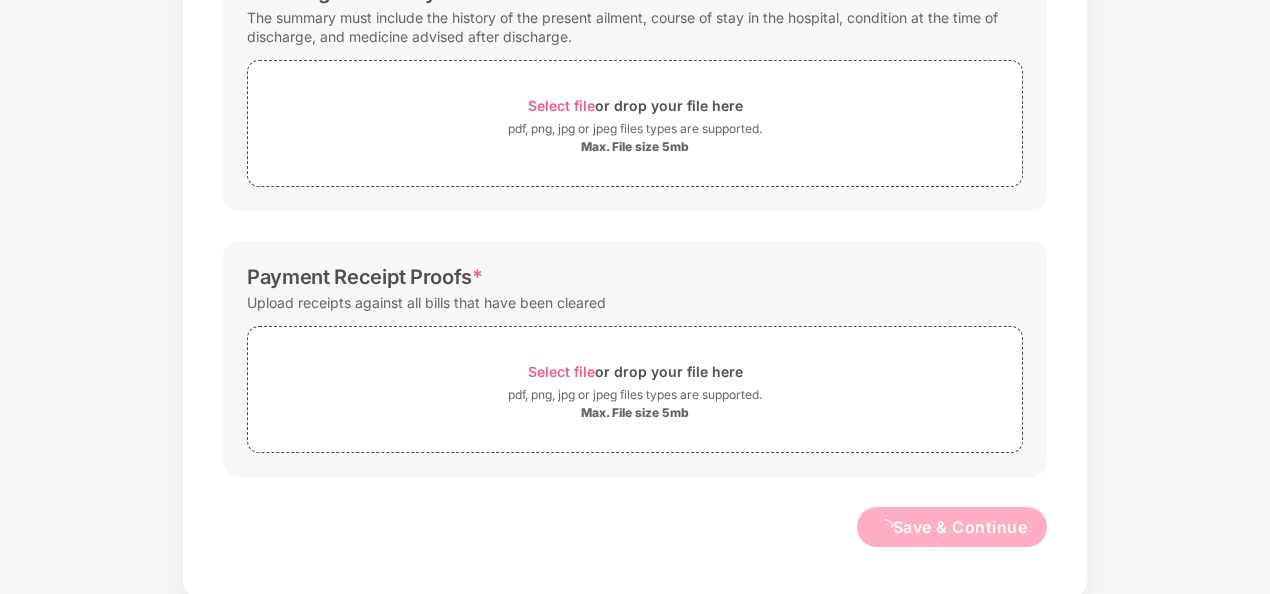 scroll, scrollTop: 0, scrollLeft: 0, axis: both 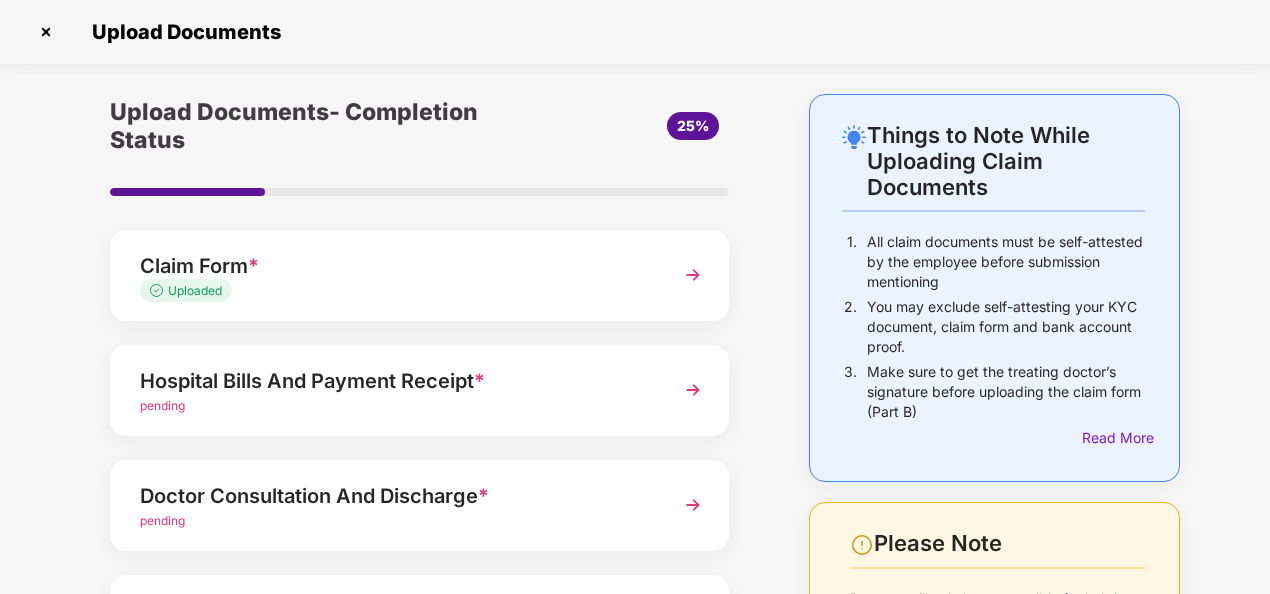 click at bounding box center (693, 390) 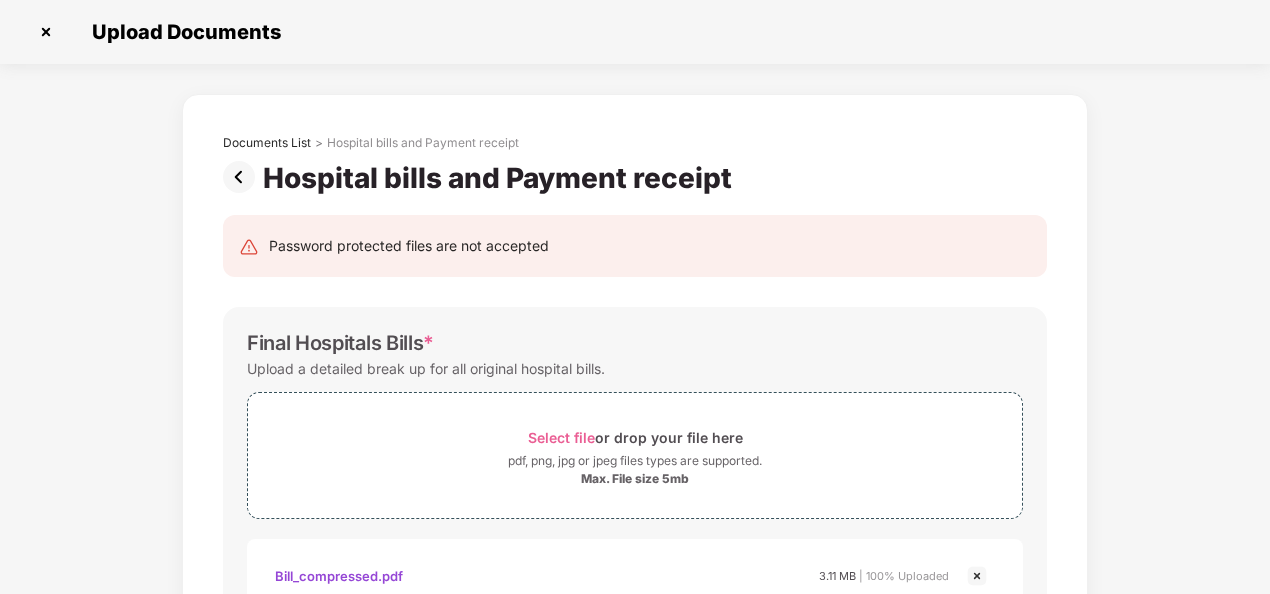 scroll, scrollTop: 0, scrollLeft: 0, axis: both 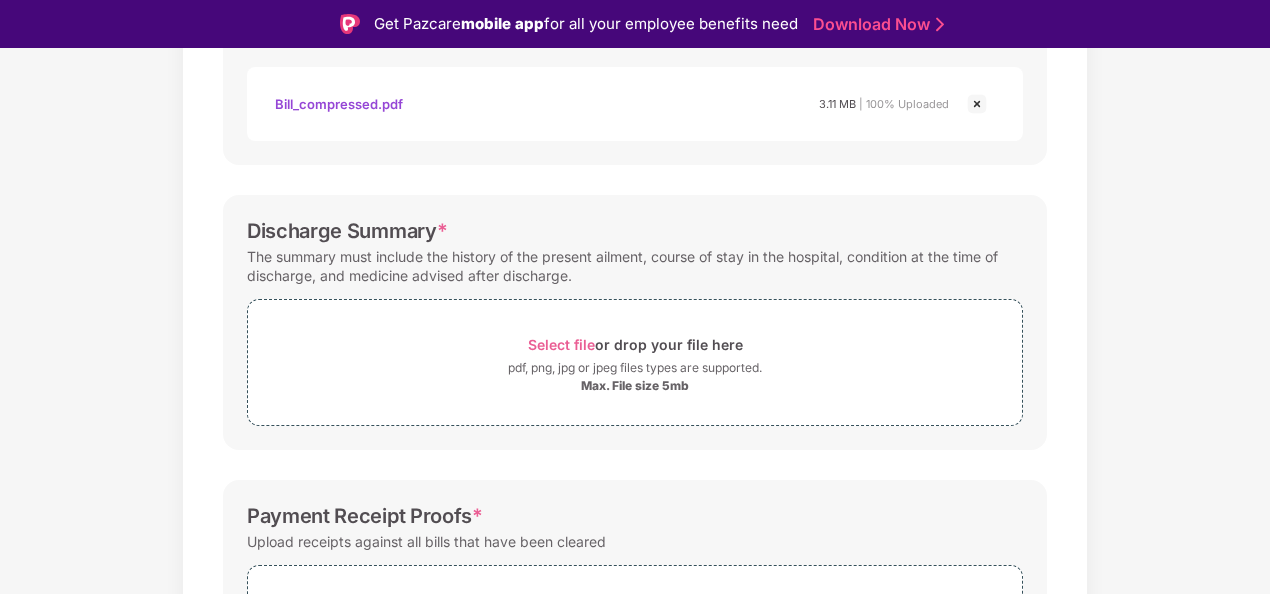 click on "Documents List > Hospital bills and Payment receipt   Hospital bills and Payment receipt Password protected files are not accepted Final Hospitals Bills * Upload a detailed break up for all original hospital bills.   Select file  or drop your file here pdf, png, jpg or jpeg files types are supported. Max. File size 5mb   Bill_compressed.pdf 3.11 MB    | 100% Uploaded Discharge Summary * The summary must include the history of the present ailment, course of stay in the hospital, condition at the time of discharge, and medicine advised after discharge.   Select file  or drop your file here pdf, png, jpg or jpeg files types are supported. Max. File size 5mb   Payment Receipt Proofs * Upload receipts against all bills that have been cleared   Select file  or drop your file here pdf, png, jpg or jpeg files types are supported. Max. File size 5mb    Save & Continue" at bounding box center (635, 229) 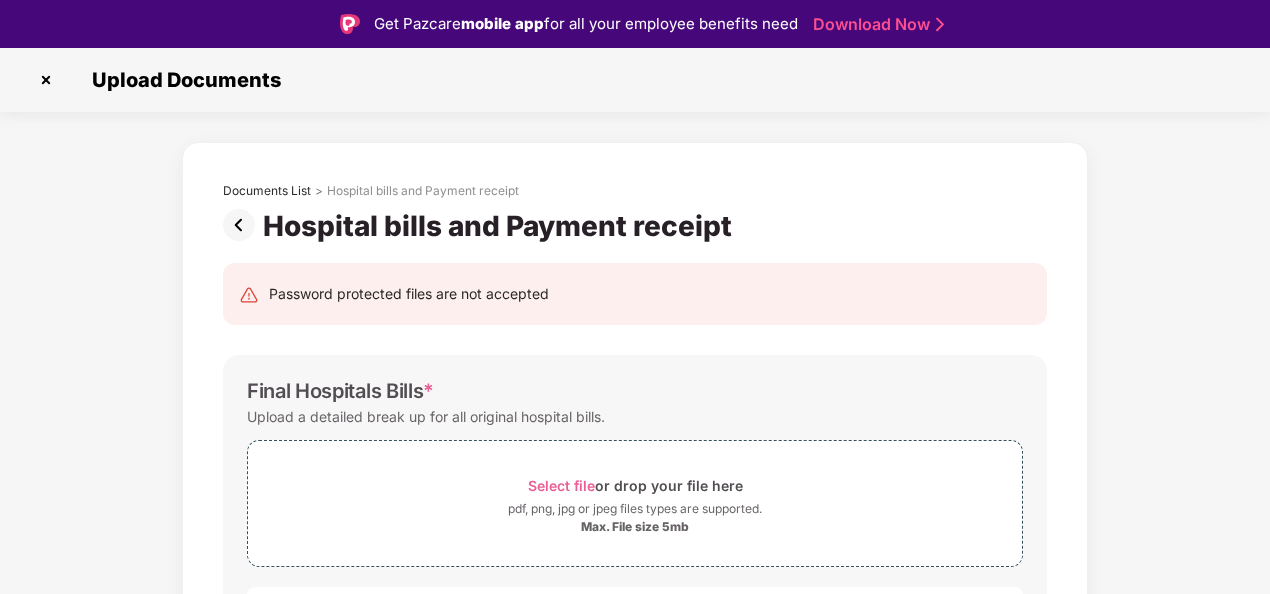 click on "Documents List > Hospital bills and Payment receipt   Hospital bills and Payment receipt Password protected files are not accepted Final Hospitals Bills * Upload a detailed break up for all original hospital bills.   Select file  or drop your file here pdf, png, jpg or jpeg files types are supported. Max. File size 5mb   Bill_compressed.pdf 3.11 MB    | 100% Uploaded Discharge Summary * The summary must include the history of the present ailment, course of stay in the hospital, condition at the time of discharge, and medicine advised after discharge.   Select file  or drop your file here pdf, png, jpg or jpeg files types are supported. Max. File size 5mb   Payment Receipt Proofs * Upload receipts against all bills that have been cleared   Select file  or drop your file here pdf, png, jpg or jpeg files types are supported. Max. File size 5mb    Save & Continue" at bounding box center (635, 749) 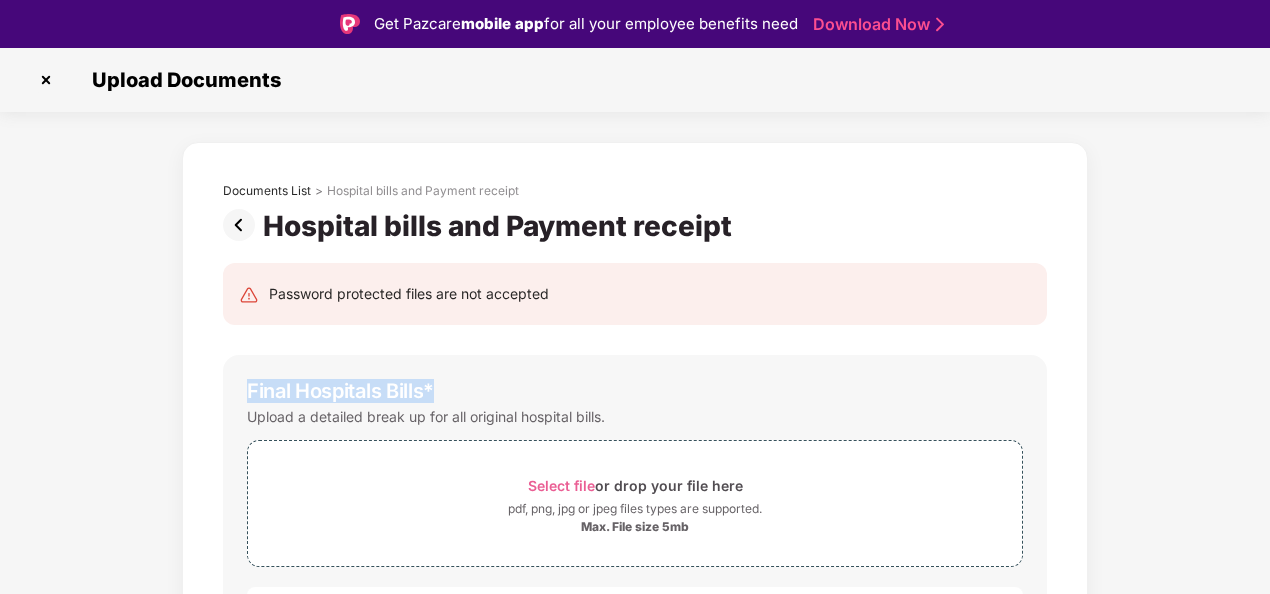 drag, startPoint x: 1267, startPoint y: 308, endPoint x: 1268, endPoint y: 346, distance: 38.013157 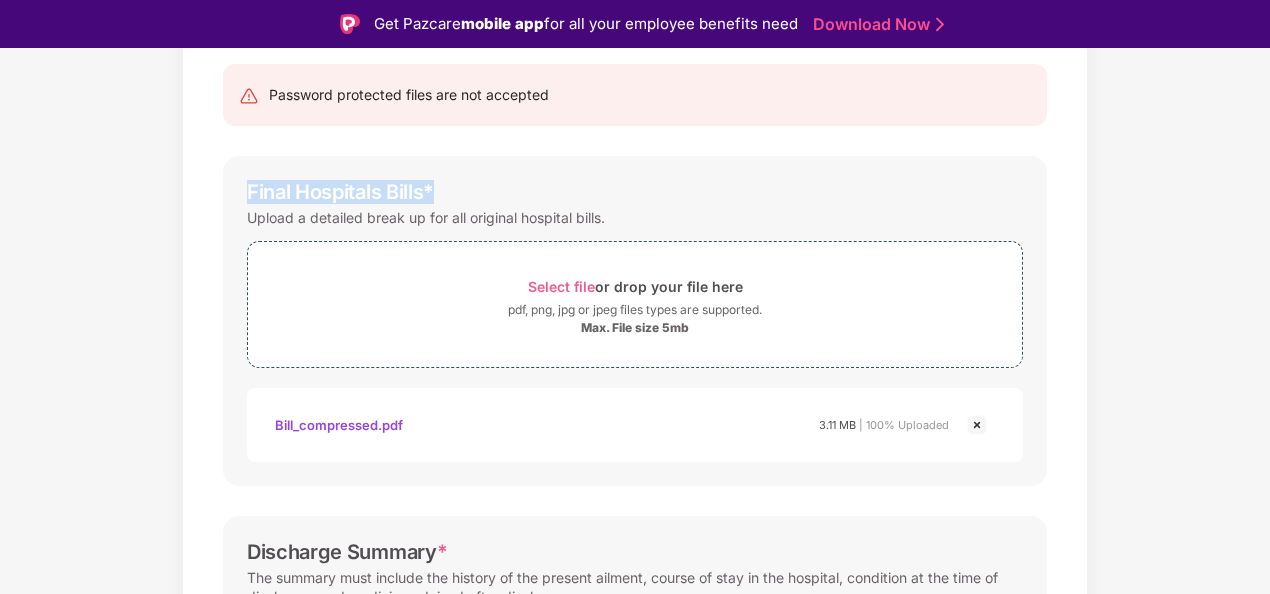 scroll, scrollTop: 200, scrollLeft: 0, axis: vertical 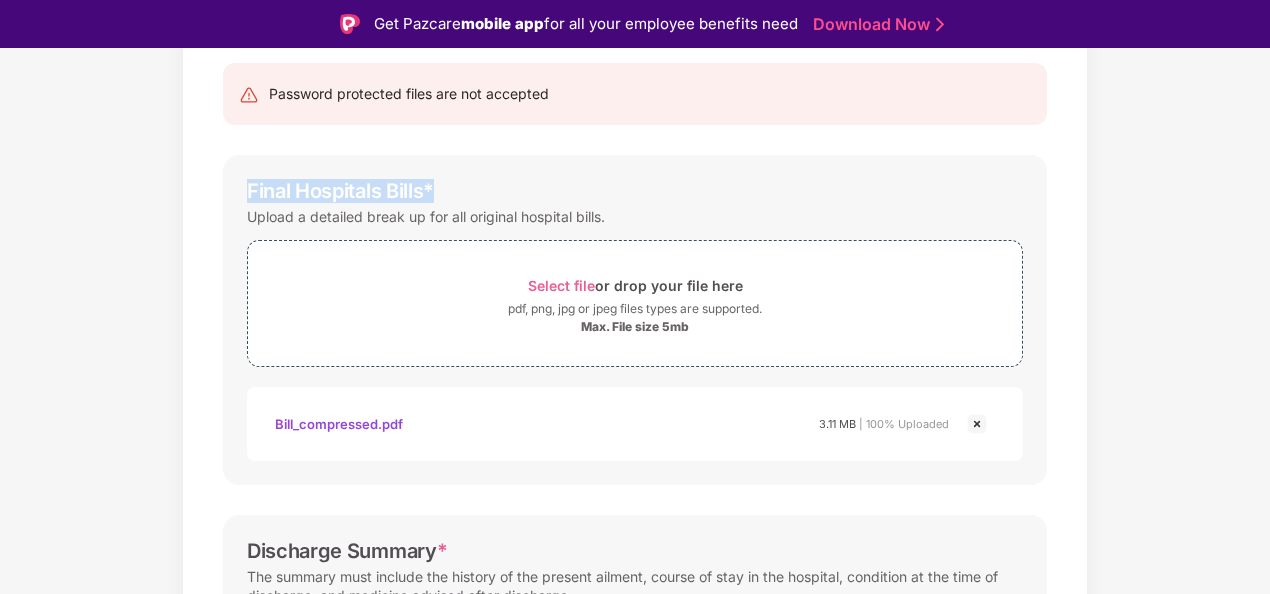 click on "Password protected files are not accepted Final Hospitals Bills * Upload a detailed break up for all original hospital bills.   Select file  or drop your file here pdf, png, jpg or jpeg files types are supported. Max. File size 5mb   Bill_compressed.pdf 3.11 MB    | 100% Uploaded Discharge Summary * The summary must include the history of the present ailment, course of stay in the hospital, condition at the time of discharge, and medicine advised after discharge.   Select file  or drop your file here pdf, png, jpg or jpeg files types are supported. Max. File size 5mb   Payment Receipt Proofs * Upload receipts against all bills that have been cleared   Select file  or drop your file here pdf, png, jpg or jpeg files types are supported. Max. File size 5mb    Save & Continue" at bounding box center [635, 594] 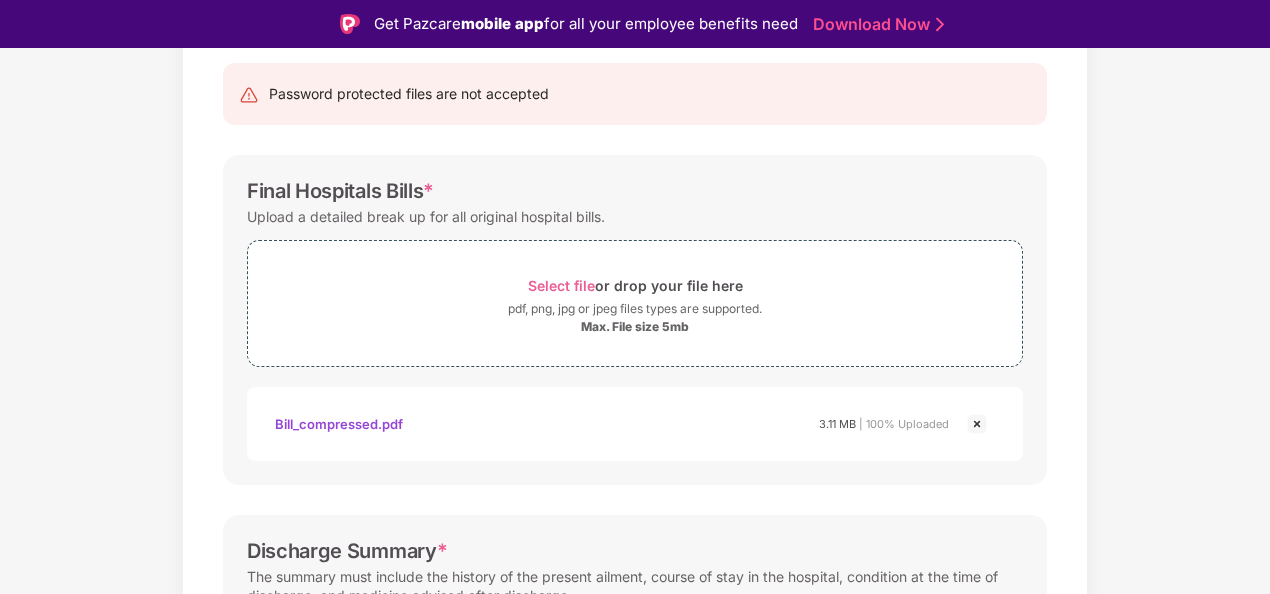 click on "Documents List > Hospital bills and Payment receipt   Hospital bills and Payment receipt Password protected files are not accepted Final Hospitals Bills * Upload a detailed break up for all original hospital bills.   Select file  or drop your file here pdf, png, jpg or jpeg files types are supported. Max. File size 5mb   Bill_compressed.pdf 3.11 MB    | 100% Uploaded Discharge Summary * The summary must include the history of the present ailment, course of stay in the hospital, condition at the time of discharge, and medicine advised after discharge.   Select file  or drop your file here pdf, png, jpg or jpeg files types are supported. Max. File size 5mb   Payment Receipt Proofs * Upload receipts against all bills that have been cleared   Select file  or drop your file here pdf, png, jpg or jpeg files types are supported. Max. File size 5mb    Save & Continue" at bounding box center [635, 549] 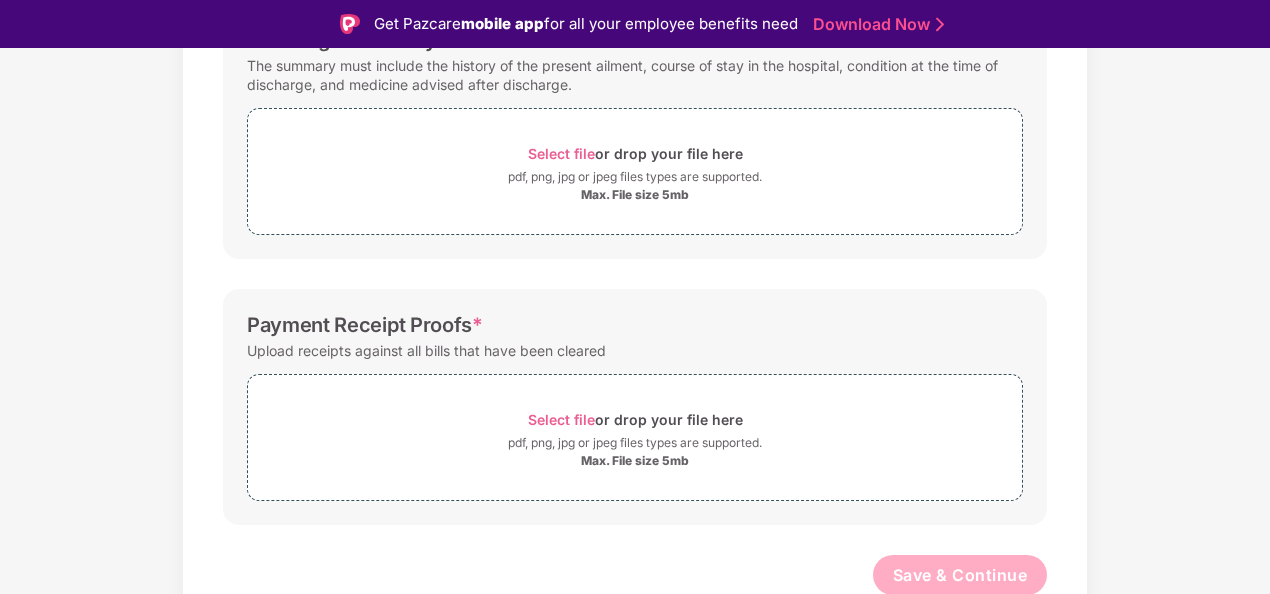 scroll, scrollTop: 712, scrollLeft: 0, axis: vertical 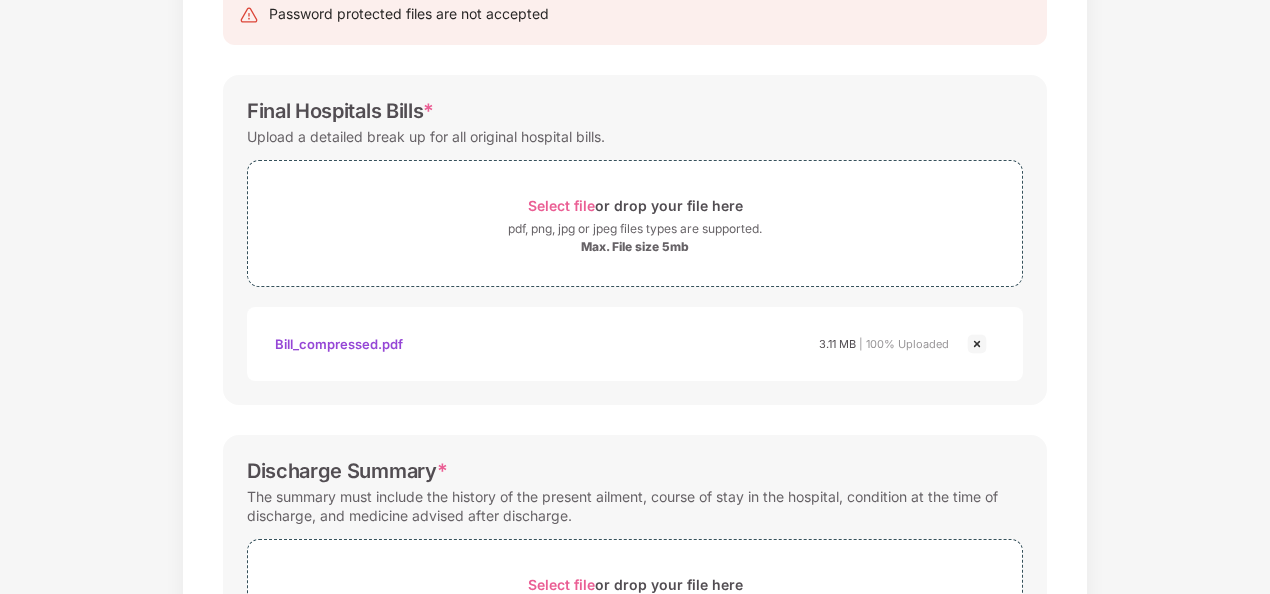 click at bounding box center (977, 344) 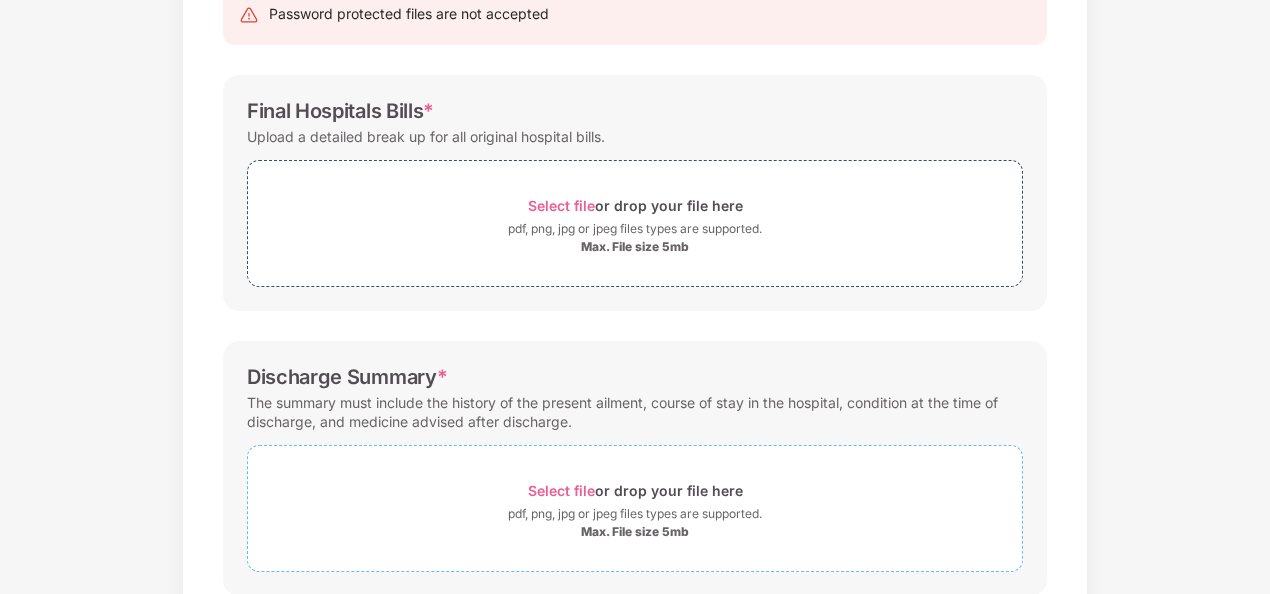 click on "Select file" at bounding box center [561, 490] 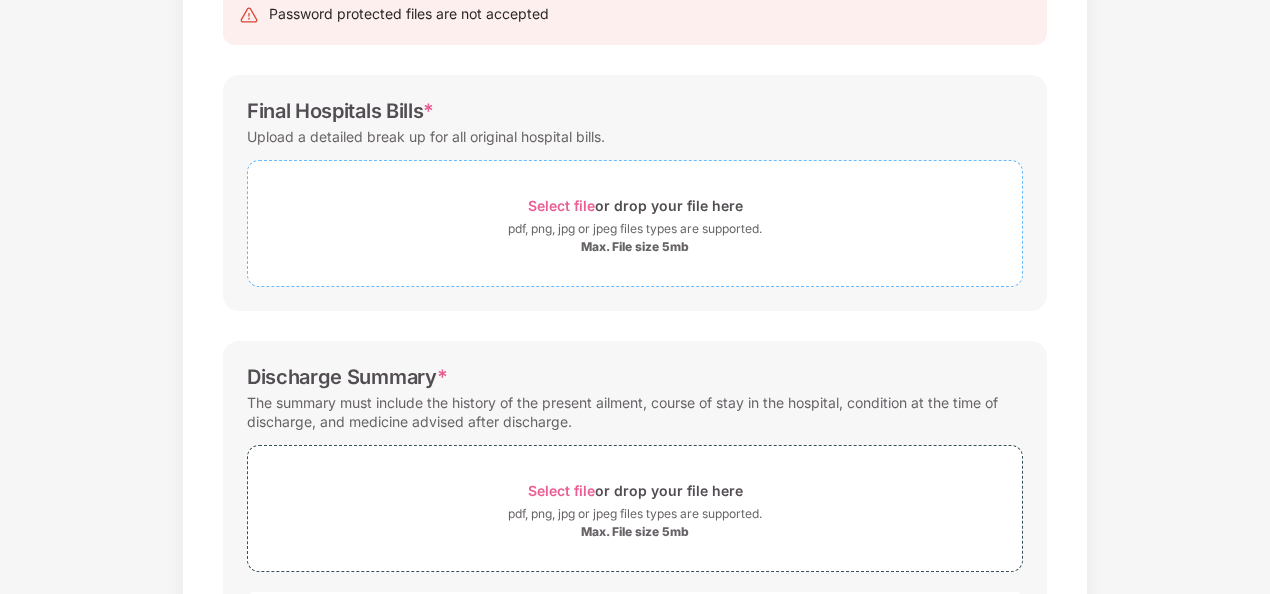 click on "Select file" at bounding box center [561, 205] 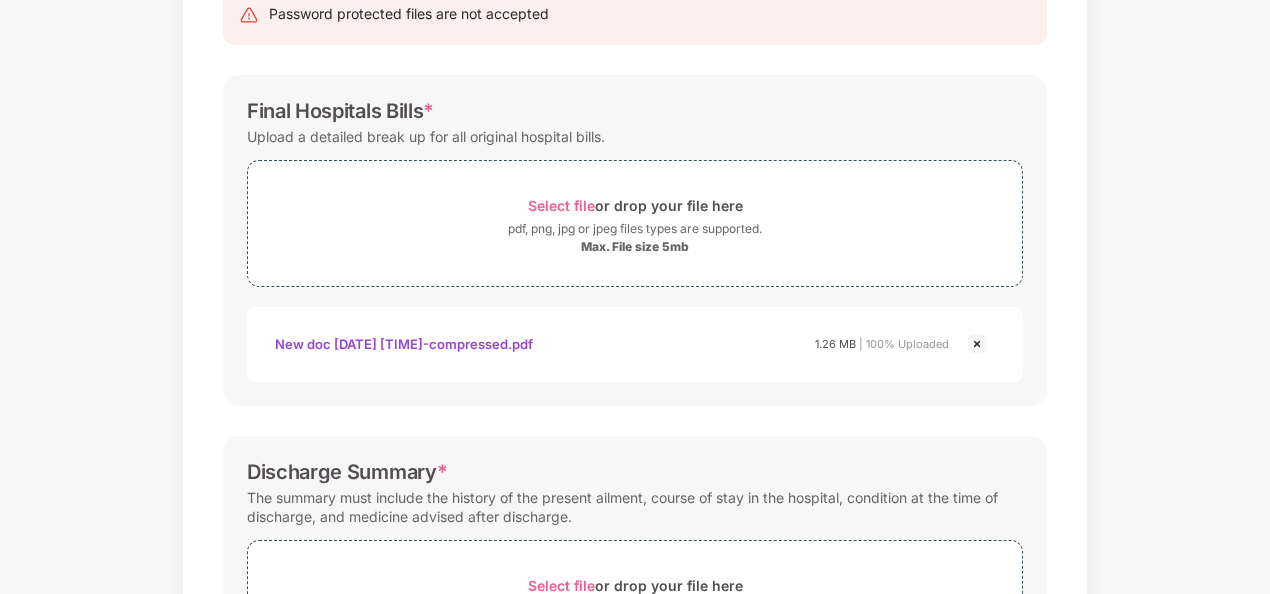 click on "Documents List > Hospital bills and Payment receipt   Hospital bills and Payment receipt Password protected files are not accepted Final Hospitals Bills * Upload a detailed break up for all original hospital bills.   Select file  or drop your file here pdf, png, jpg or jpeg files types are supported. Max. File size 5mb New Doc [DATE] [TIME]-compressed.pdf   New doc [DATE] [TIME]-compressed.pdf 1.26 MB    | 100% Uploaded Discharge Summary * The summary must include the history of the present ailment, course of stay in the hospital, condition at the time of discharge, and medicine advised after discharge.   Select file  or drop your file here pdf, png, jpg or jpeg files types are supported. Max. File size 5mb Bill_compressed.pdf   Bill_compressed.pdf 3.11 MB    | 100% Uploaded Payment Receipt Proofs * Upload receipts against all bills that have been cleared   Select file  or drop your file here pdf, png, jpg or jpeg files types are supported. Max. File size 5mb    Save & Continue" at bounding box center (635, 517) 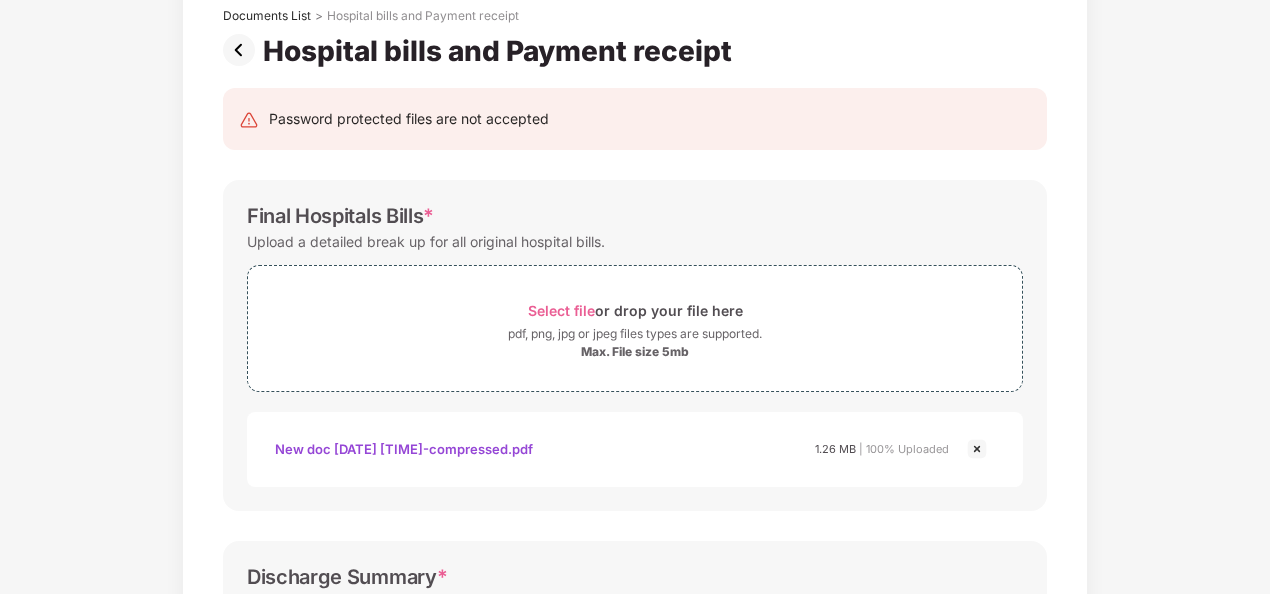 scroll, scrollTop: 88, scrollLeft: 0, axis: vertical 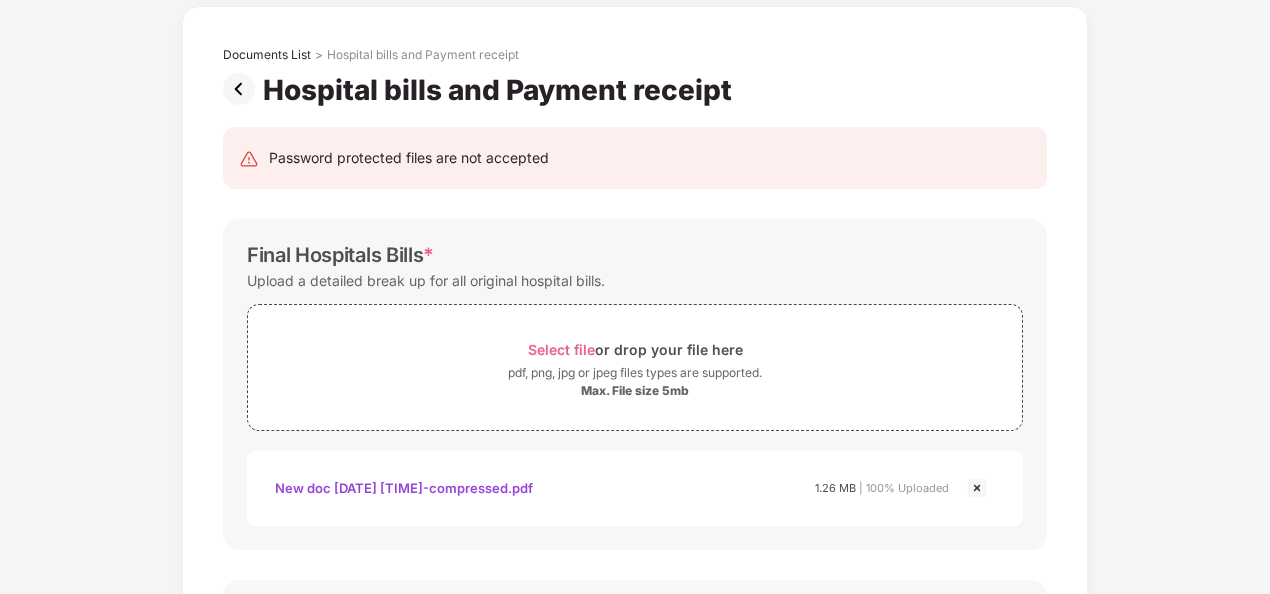 click on "Documents List > Hospital bills and Payment receipt   Hospital bills and Payment receipt Password protected files are not accepted Final Hospitals Bills * Upload a detailed break up for all original hospital bills.   Select file  or drop your file here pdf, png, jpg or jpeg files types are supported. Max. File size 5mb New Doc [DATE] [TIME]-compressed.pdf   New doc [DATE] [TIME]-compressed.pdf 1.26 MB    | 100% Uploaded Discharge Summary * The summary must include the history of the present ailment, course of stay in the hospital, condition at the time of discharge, and medicine advised after discharge.   Select file  or drop your file here pdf, png, jpg or jpeg files types are supported. Max. File size 5mb Bill_compressed.pdf   Bill_compressed.pdf 3.11 MB    | 100% Uploaded Payment Receipt Proofs * Upload receipts against all bills that have been cleared   Select file  or drop your file here pdf, png, jpg or jpeg files types are supported. Max. File size 5mb    Save & Continue" at bounding box center [635, 661] 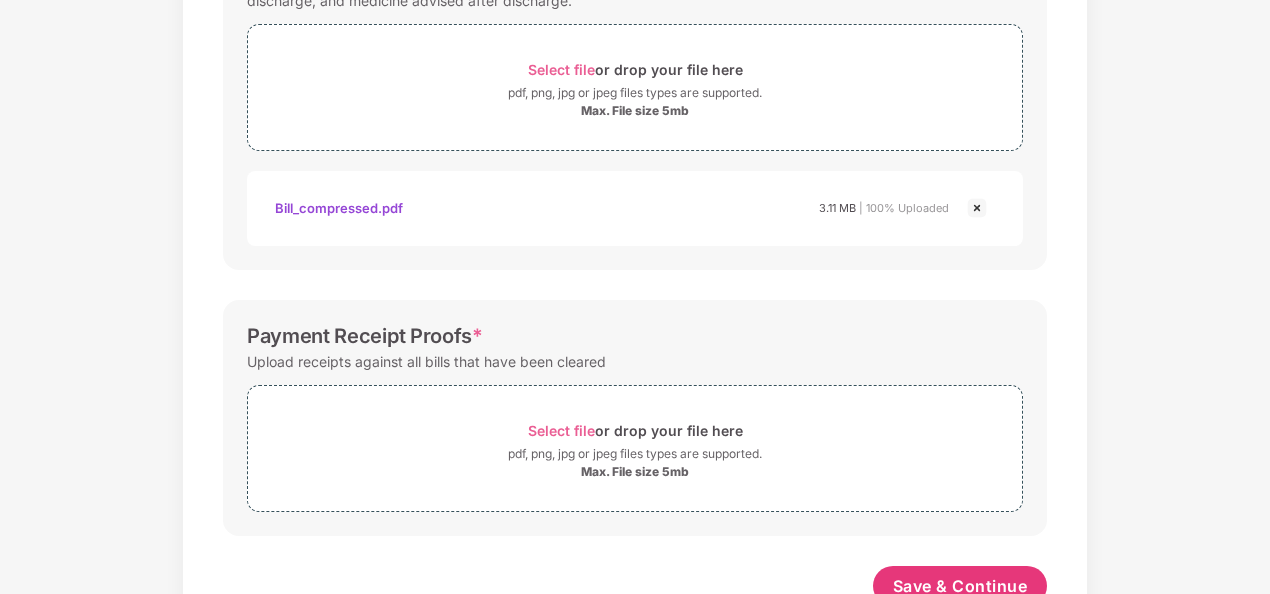 scroll, scrollTop: 768, scrollLeft: 0, axis: vertical 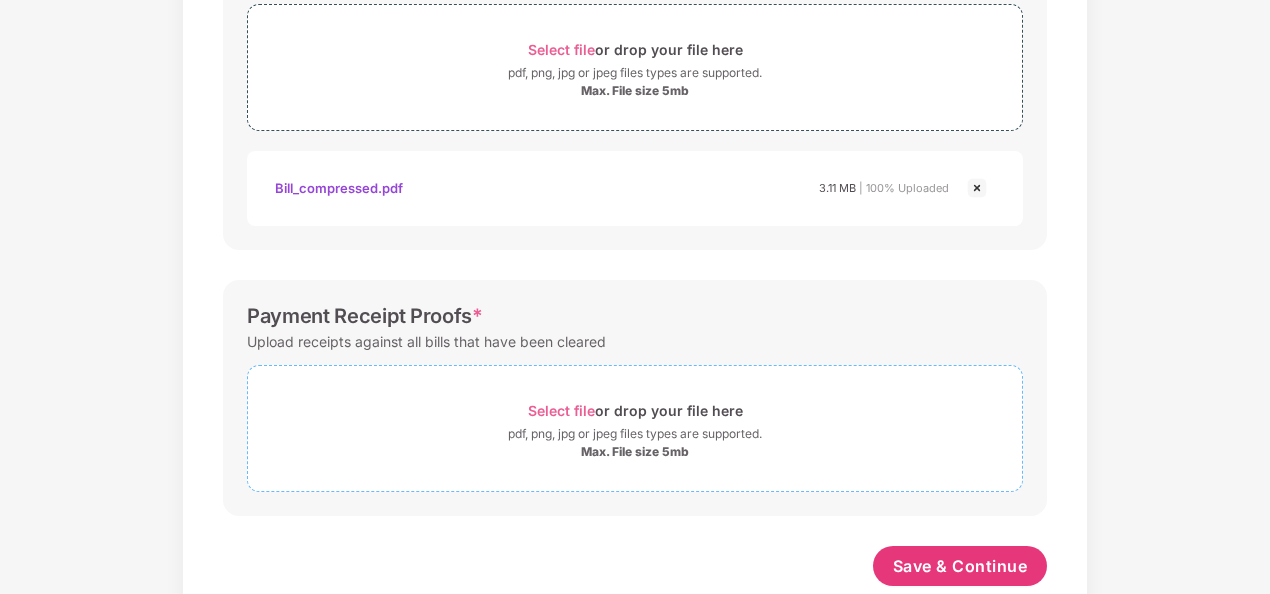 click on "Select file" at bounding box center (561, 410) 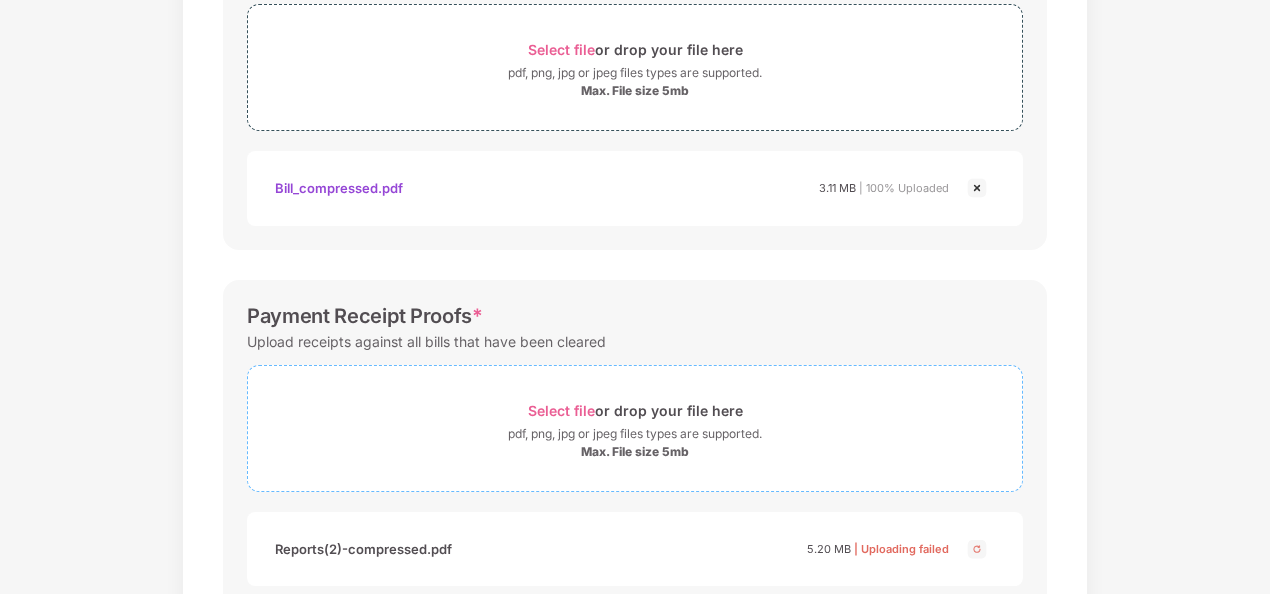 click on "Select file  or drop your file here pdf, png, jpg or jpeg files types are supported. Max. File size 5mb" at bounding box center [635, 67] 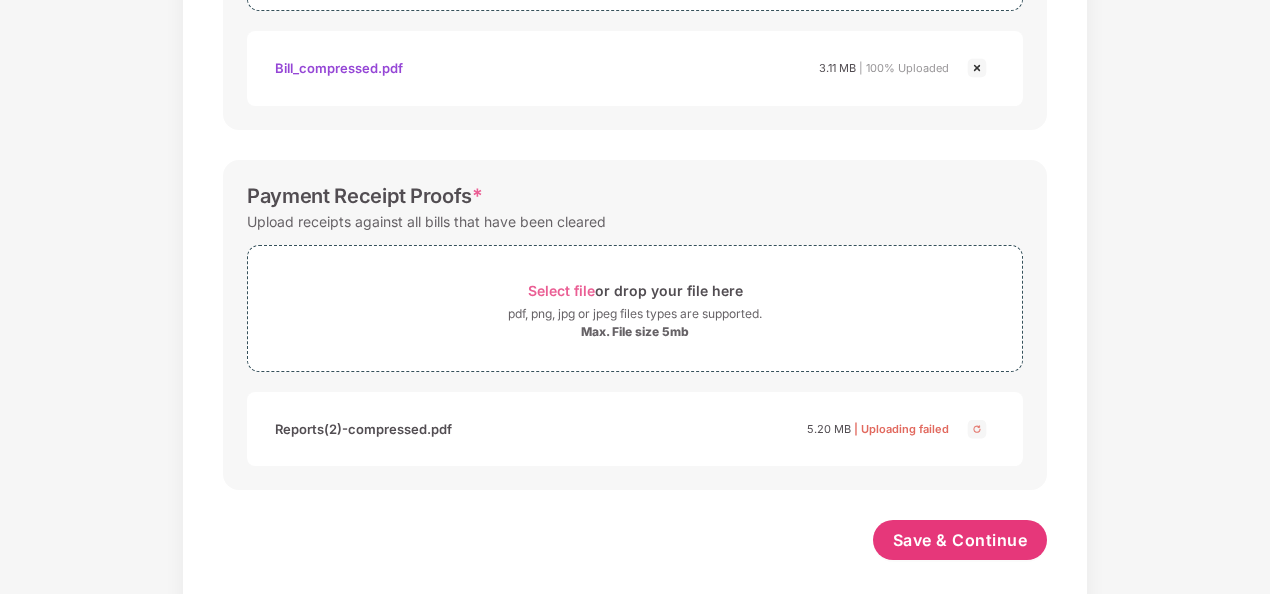scroll, scrollTop: 902, scrollLeft: 0, axis: vertical 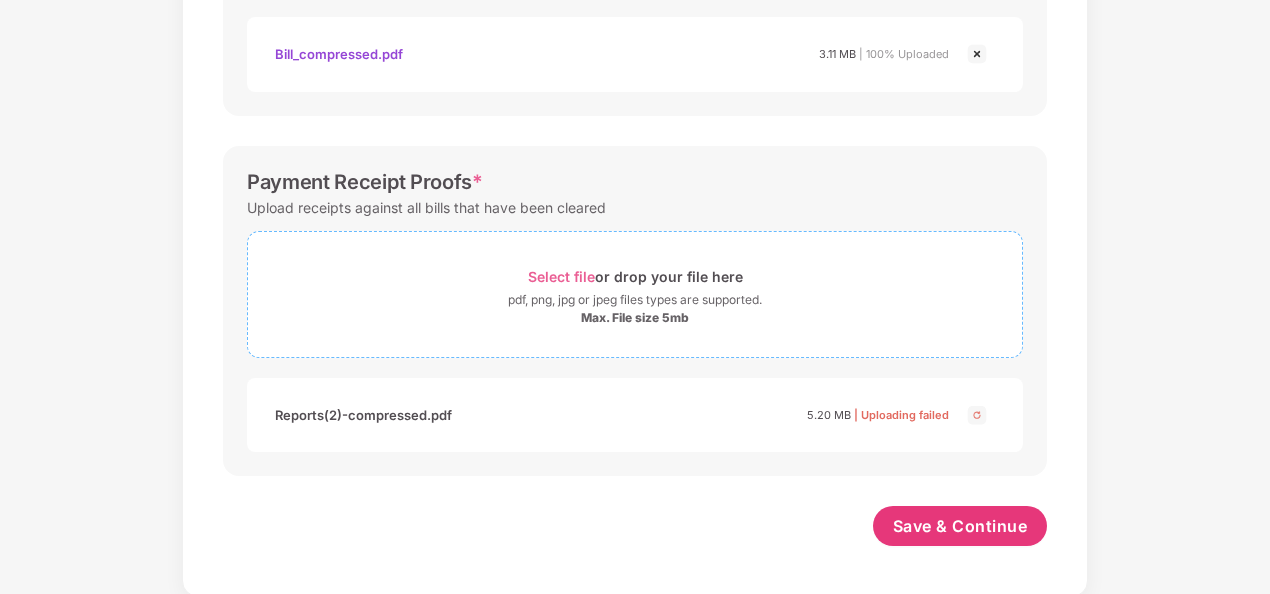 click on "Select file" at bounding box center (561, 276) 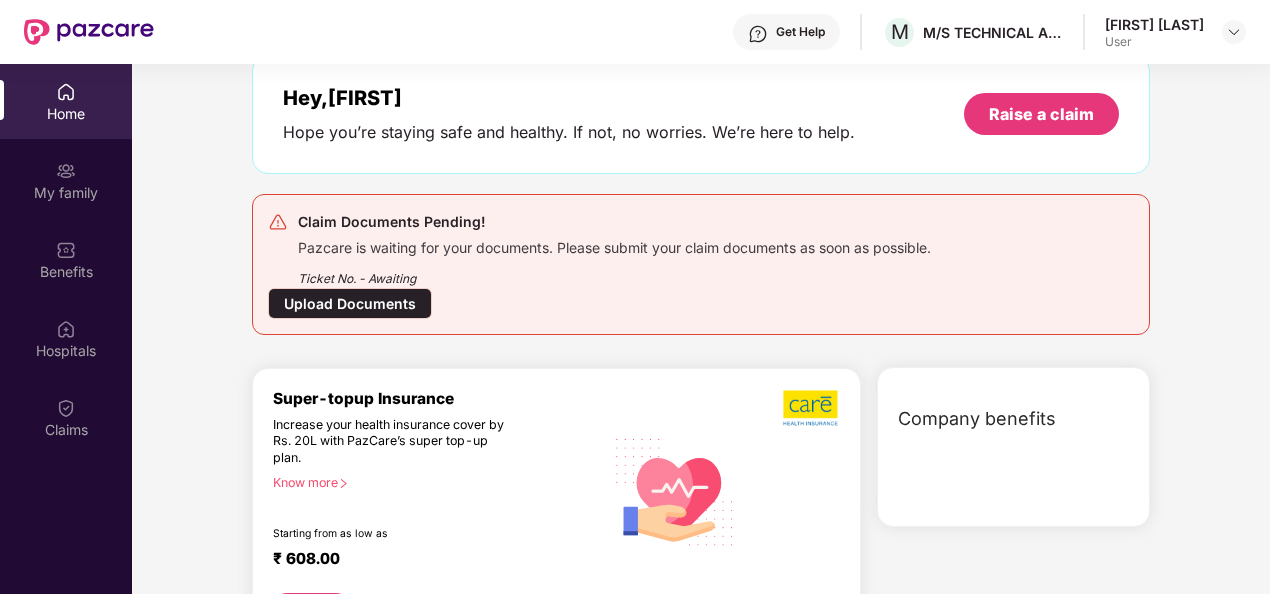 scroll, scrollTop: 0, scrollLeft: 0, axis: both 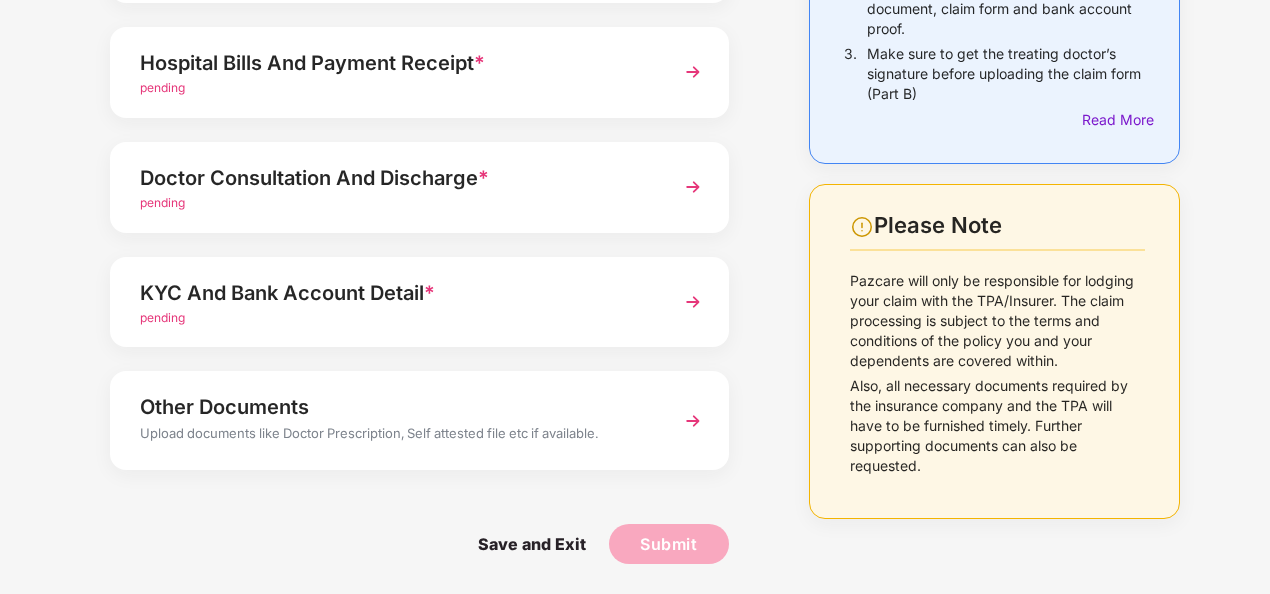 click on "Other Documents" at bounding box center (396, 407) 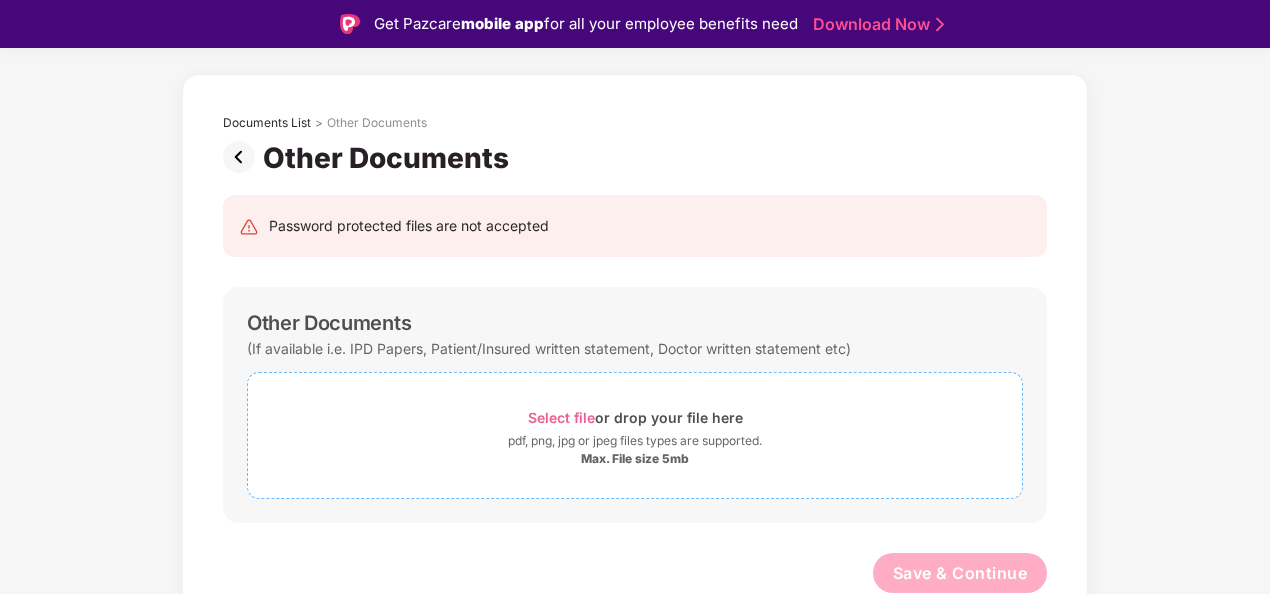 click on "Select file" at bounding box center [561, 417] 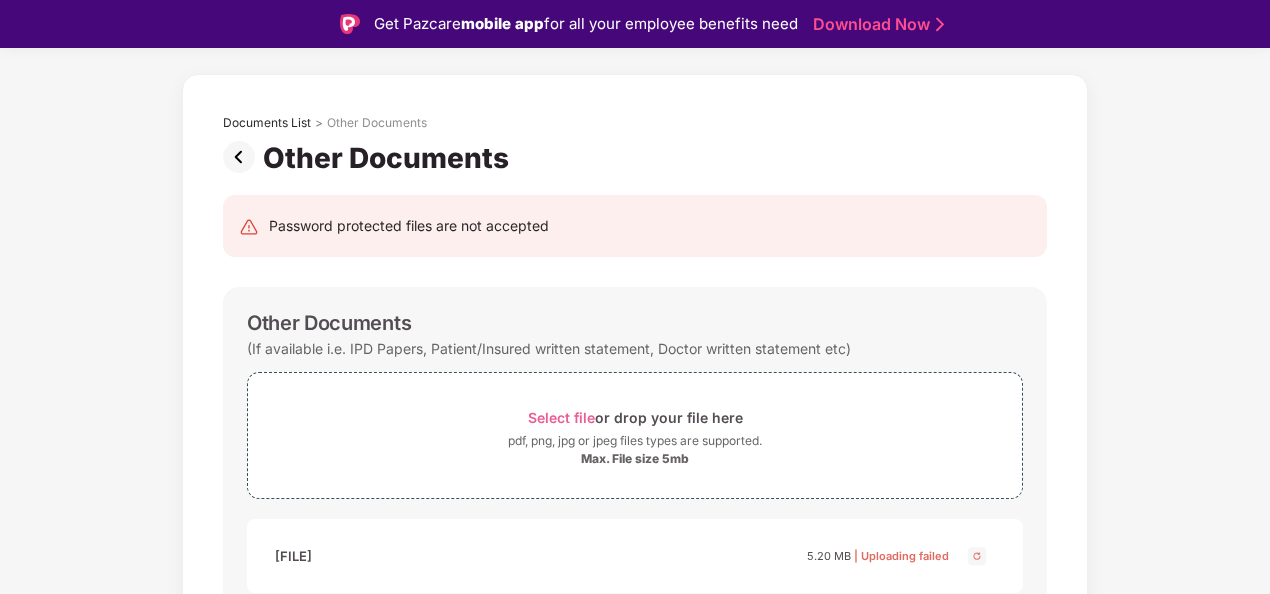 click on "Upload Documents Documents List > Other Documents   Other Documents Password protected files are not accepted Other Documents (If available i.e. IPD Papers, Patient/Insured written  statement, Doctor written statement etc)   Select file  or drop your file here pdf, png, jpg or jpeg files types are supported. Max. File size 5mb Reports(2)-compressed.pdf   Reports(2)-compressed.pdf 5.20 MB    | Uploading failed  Save & Continue" at bounding box center (635, 359) 